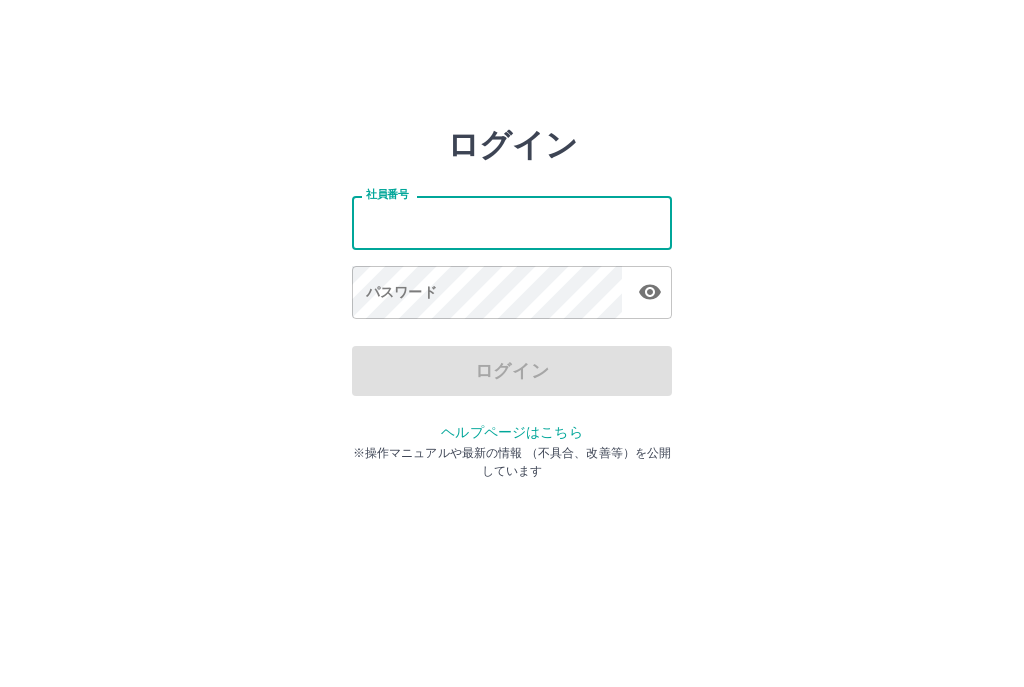 scroll, scrollTop: 0, scrollLeft: 0, axis: both 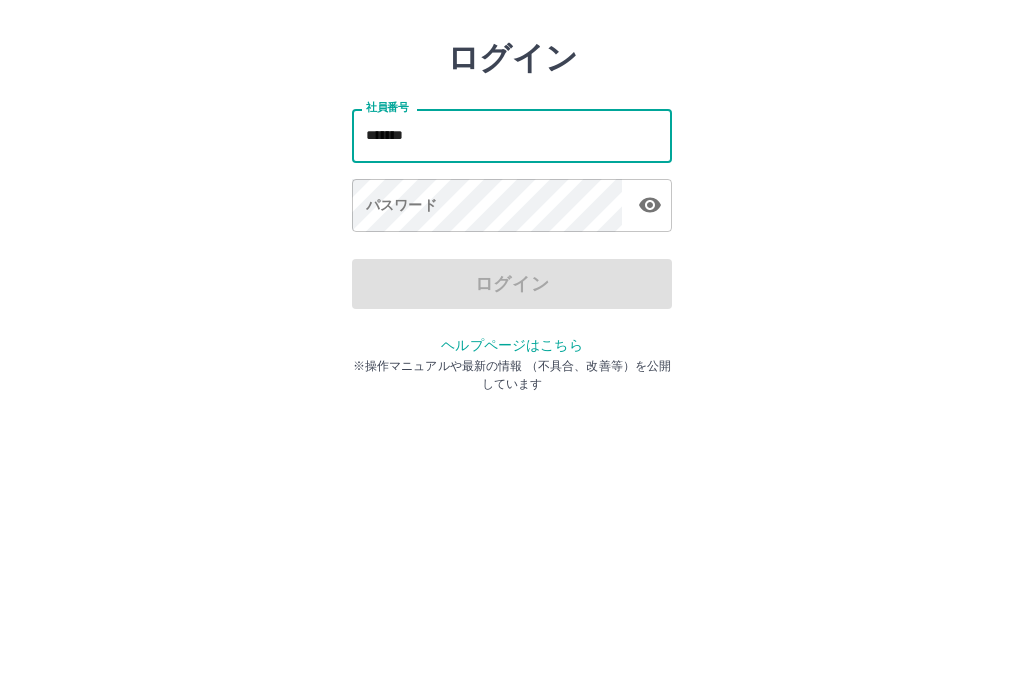 type on "*******" 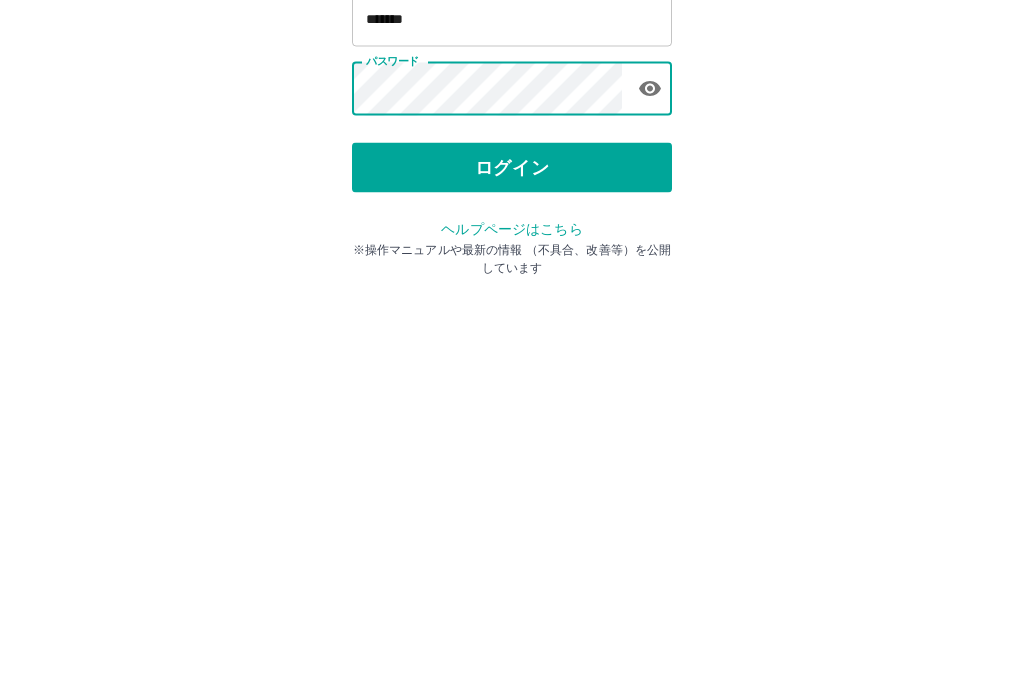 click on "ログイン" at bounding box center [512, 371] 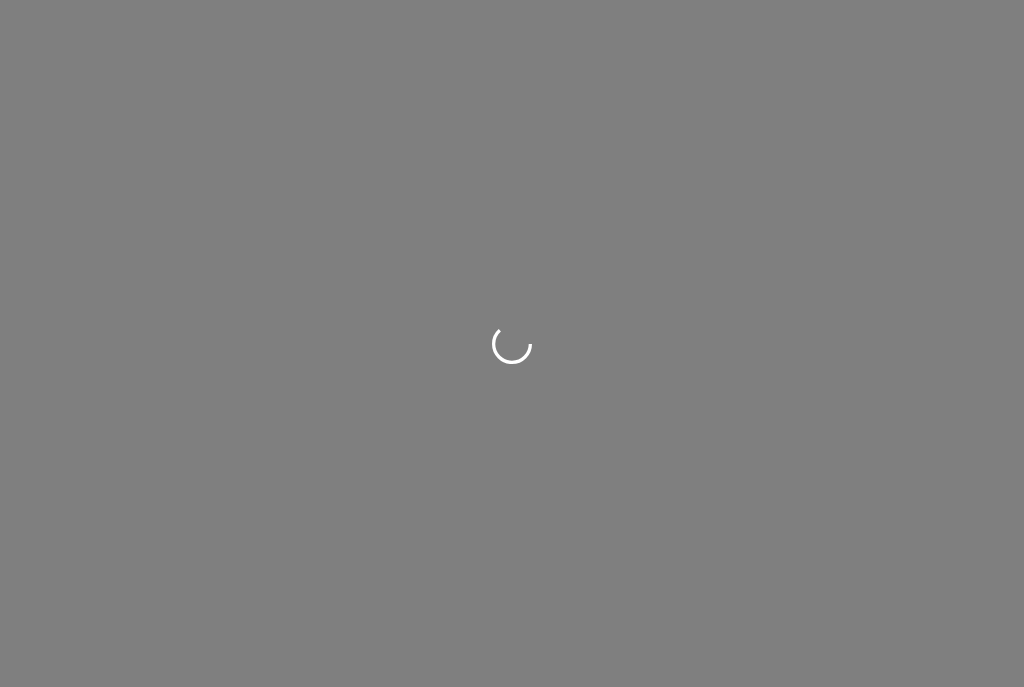 scroll, scrollTop: 0, scrollLeft: 0, axis: both 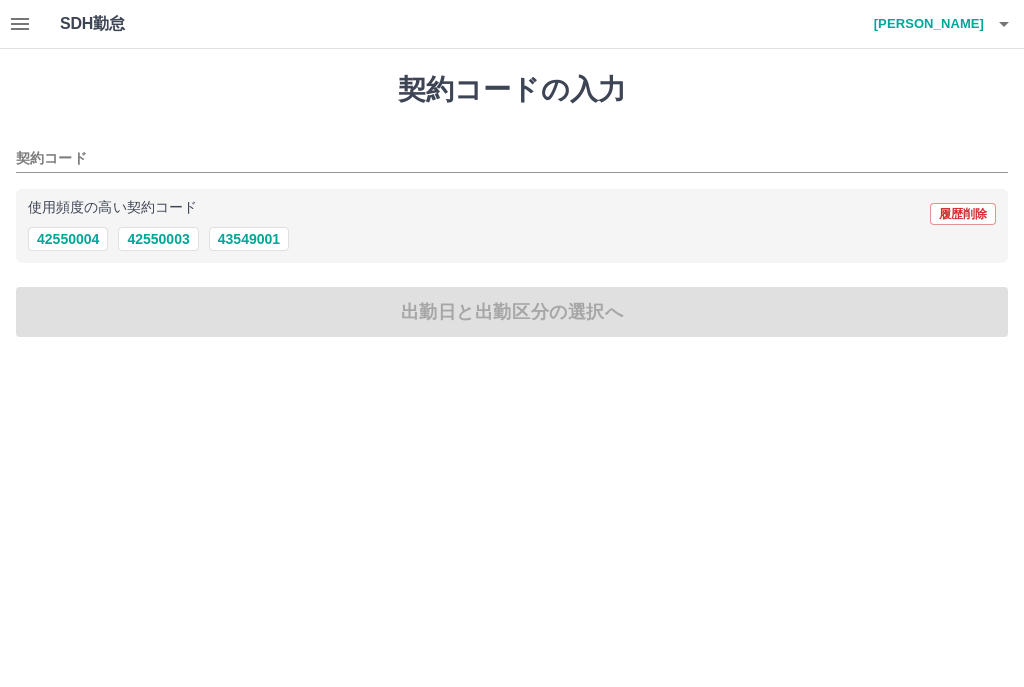 click on "42550004" at bounding box center [68, 239] 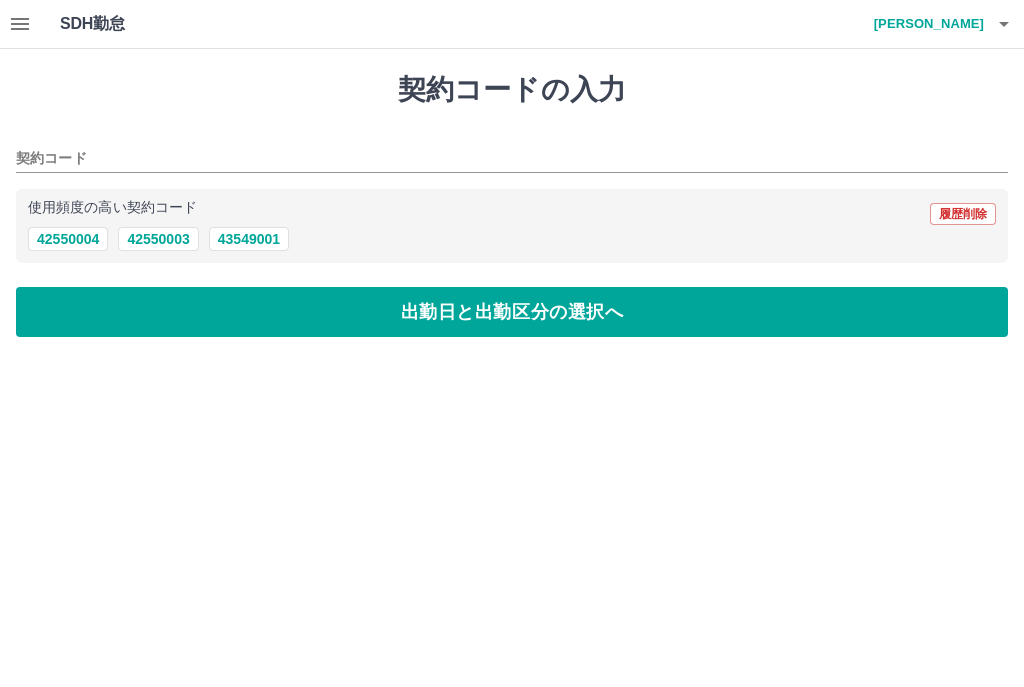 type on "********" 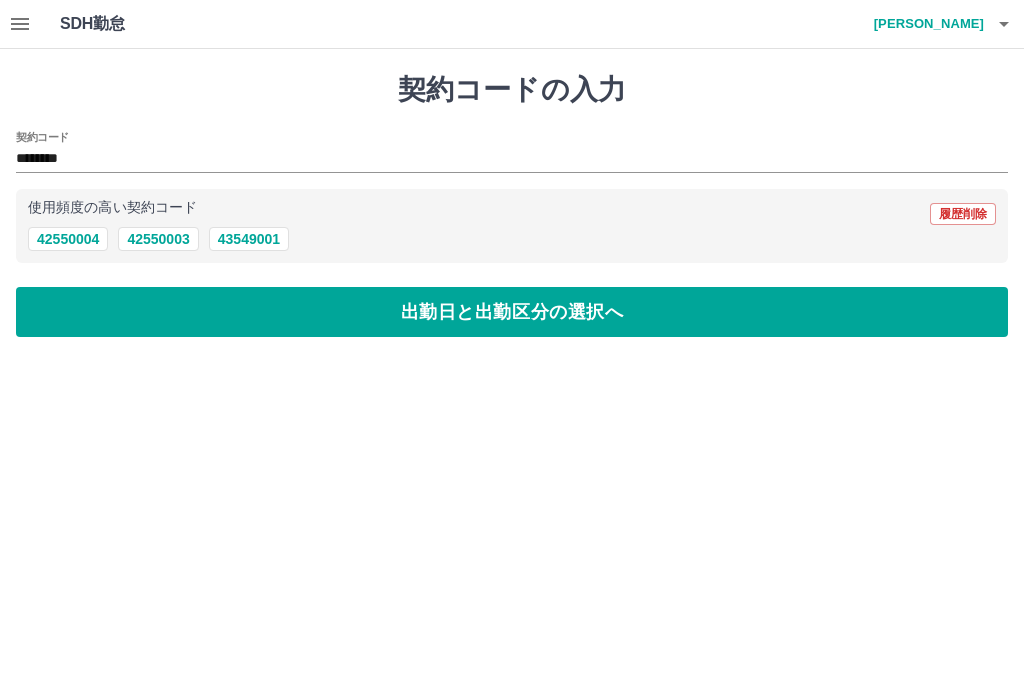 click on "出勤日と出勤区分の選択へ" at bounding box center (512, 312) 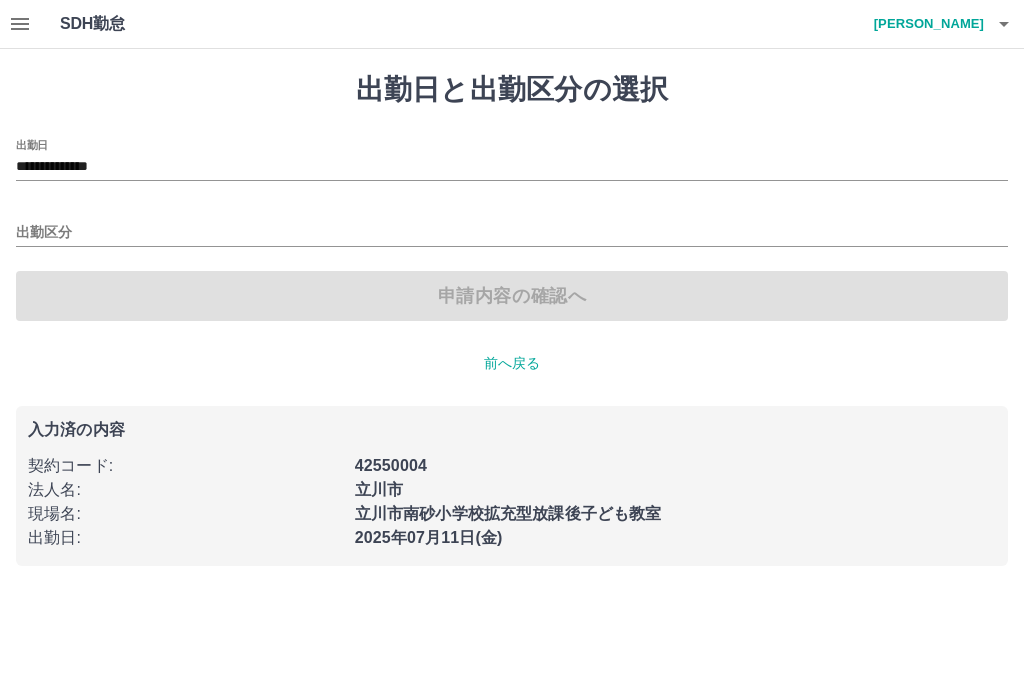 click on "出勤区分" at bounding box center (512, 226) 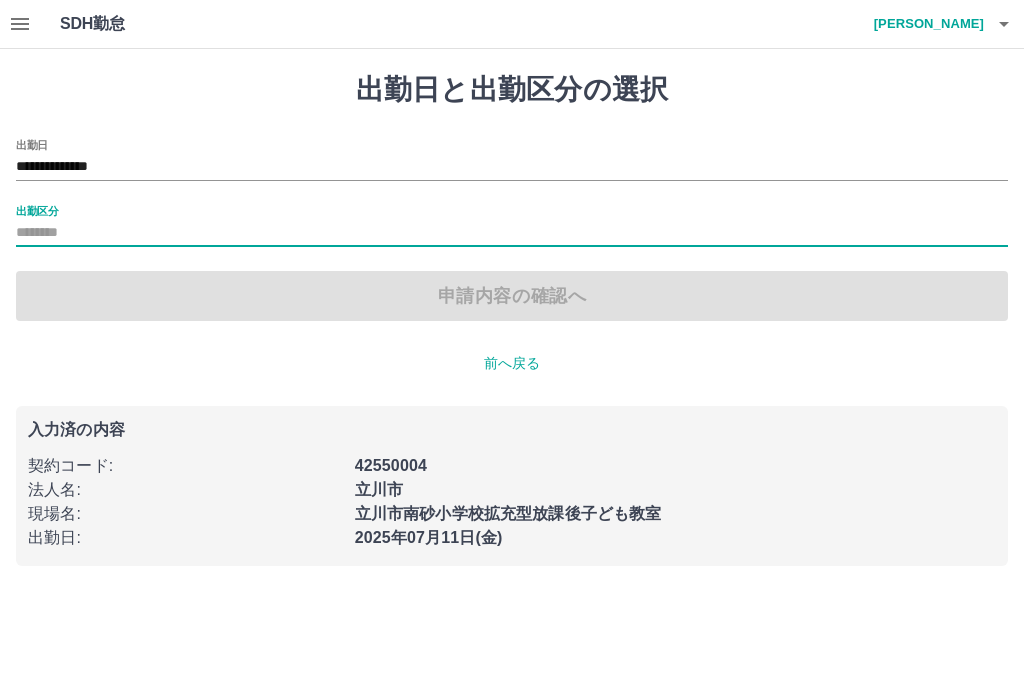 click on "出勤区分" at bounding box center (37, 210) 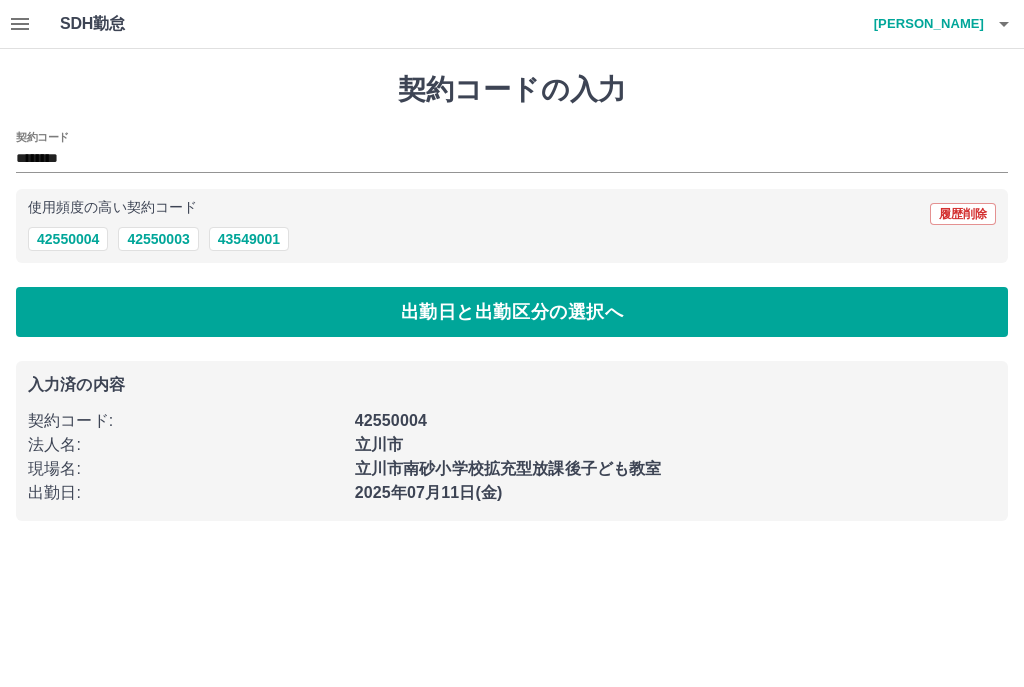 click on "42550004" at bounding box center (68, 239) 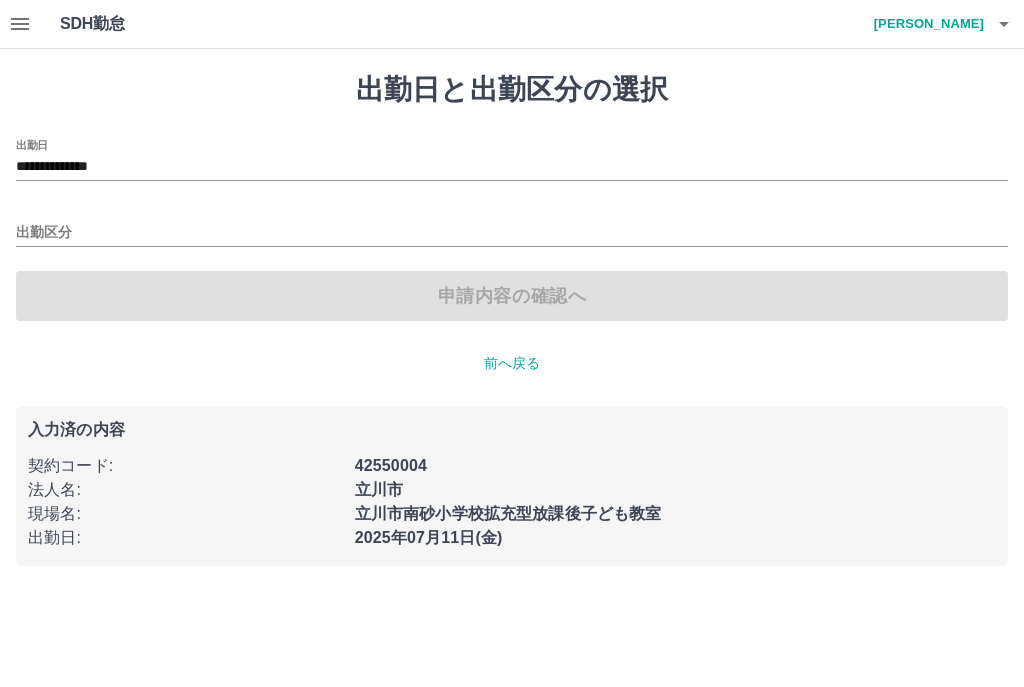 click on "出勤区分" at bounding box center [512, 233] 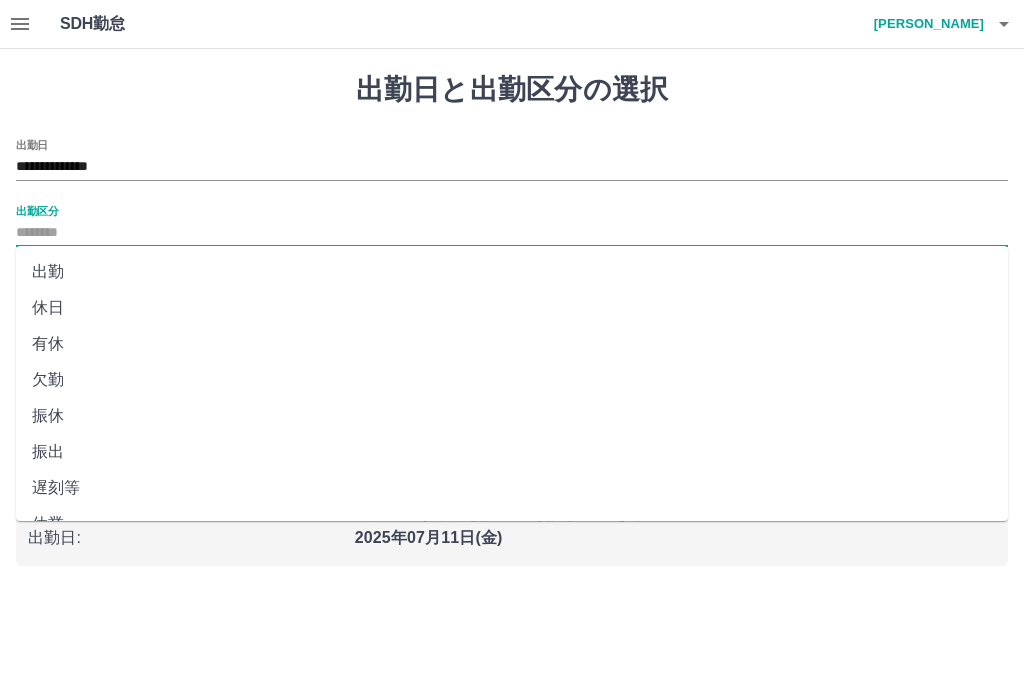 click on "出勤" at bounding box center [512, 272] 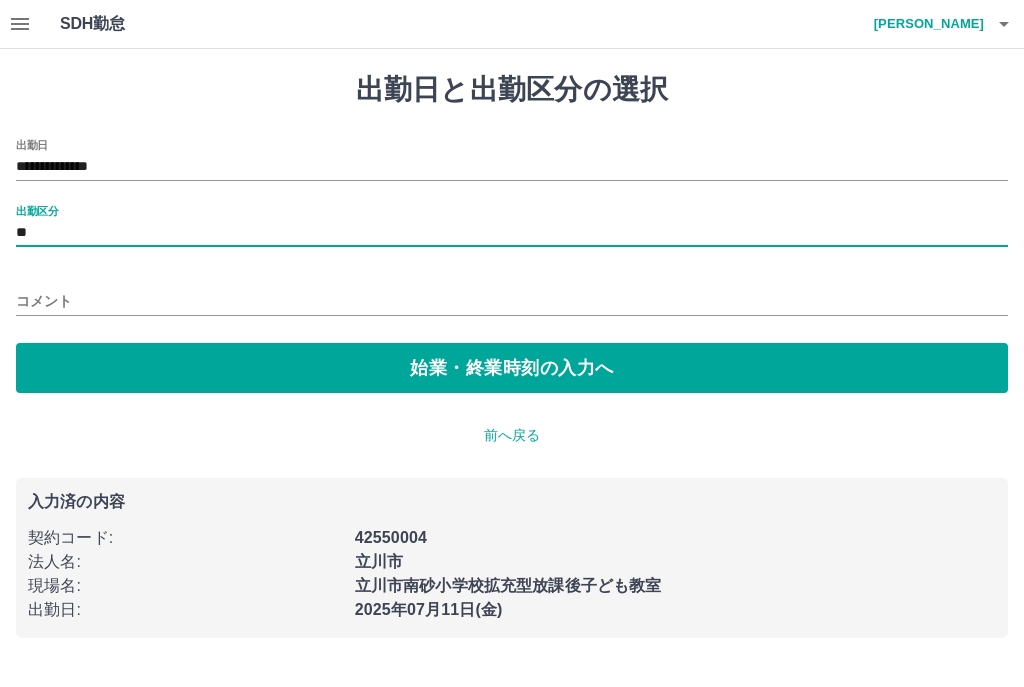 click on "始業・終業時刻の入力へ" at bounding box center (512, 368) 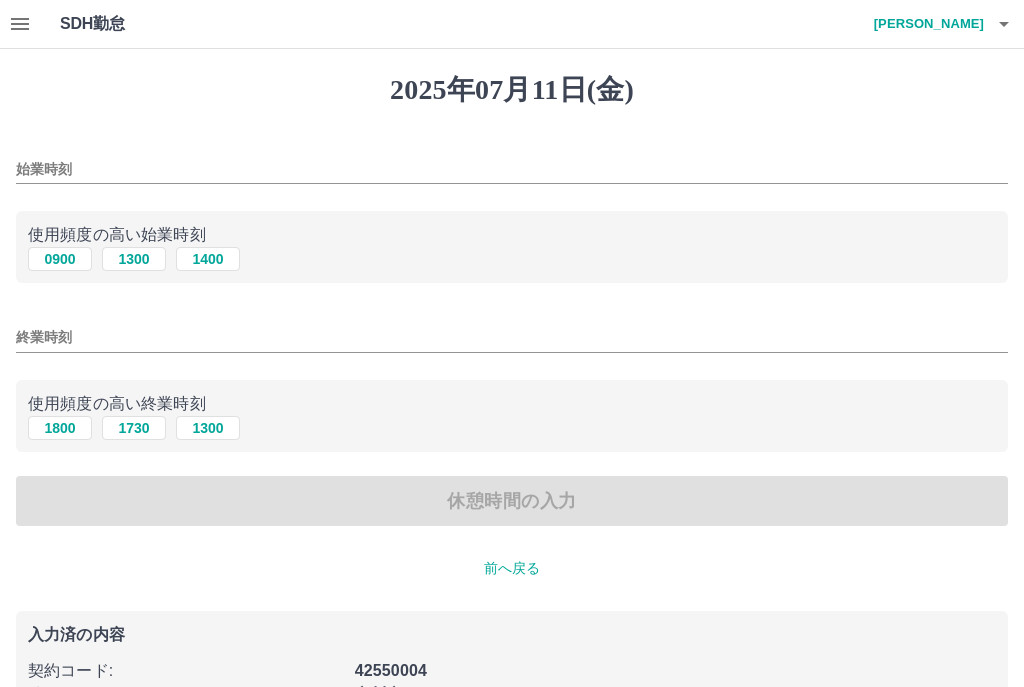 click on "1300" at bounding box center (134, 259) 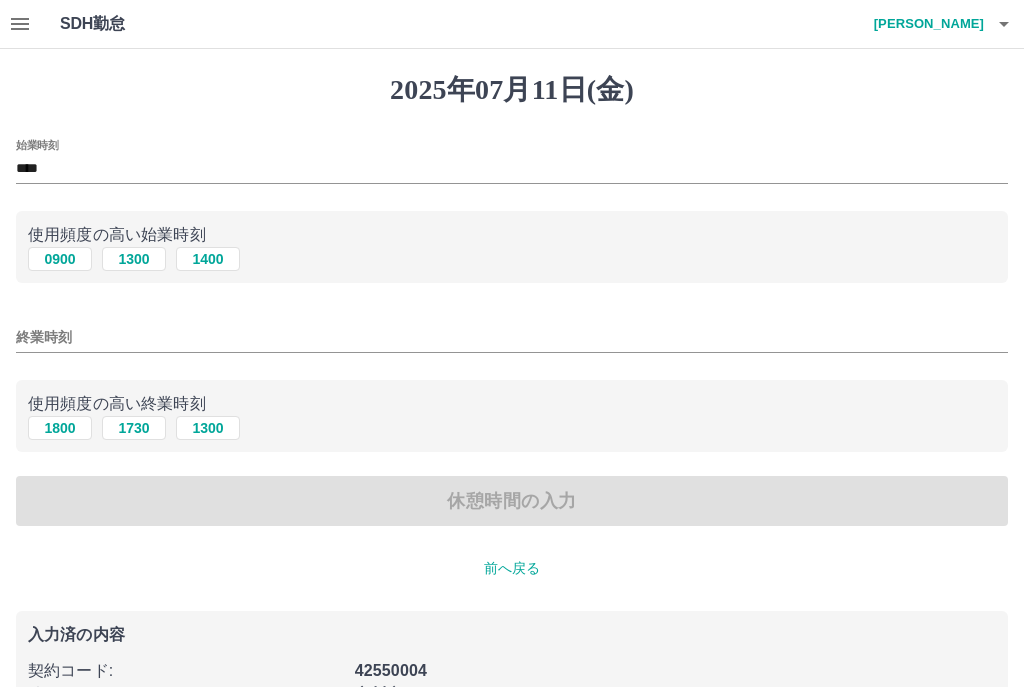 click on "1730" at bounding box center (134, 428) 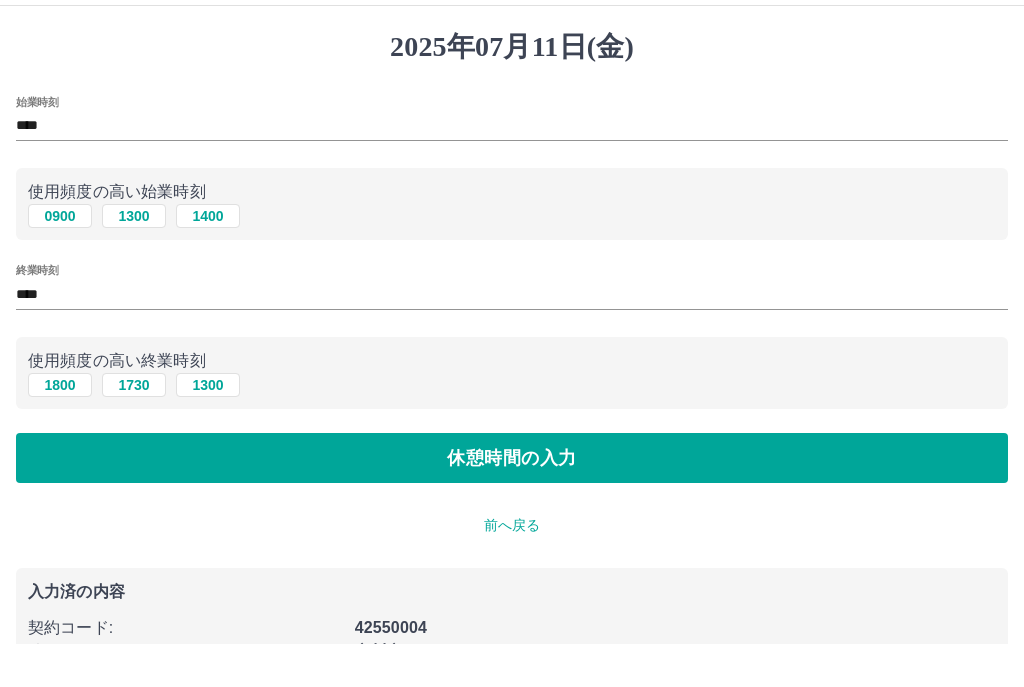 scroll, scrollTop: 98, scrollLeft: 0, axis: vertical 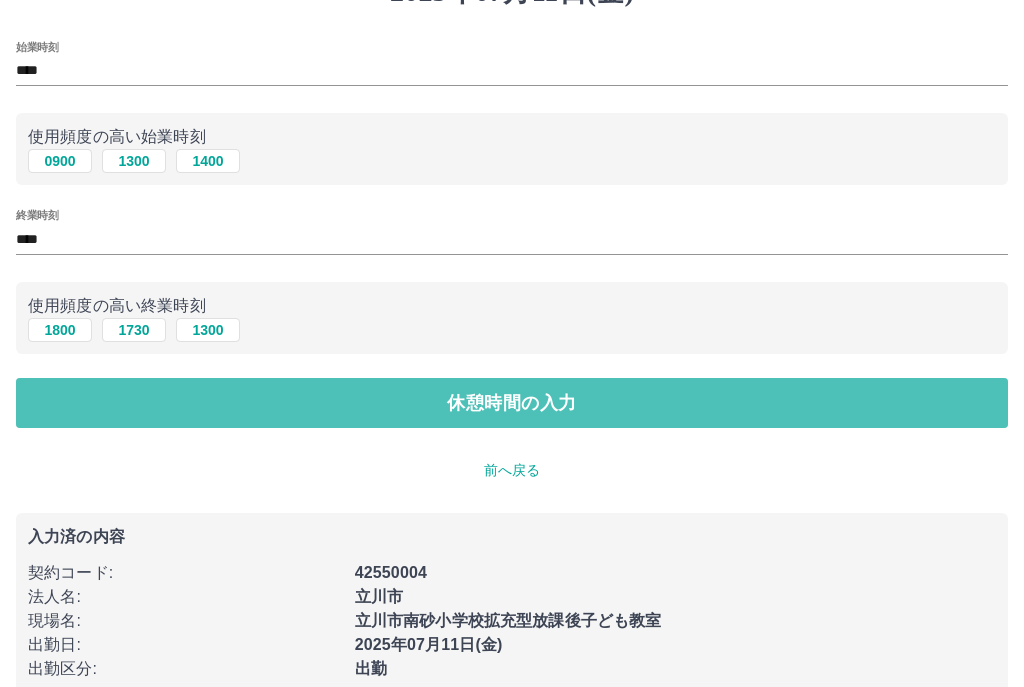 click on "休憩時間の入力" at bounding box center (512, 403) 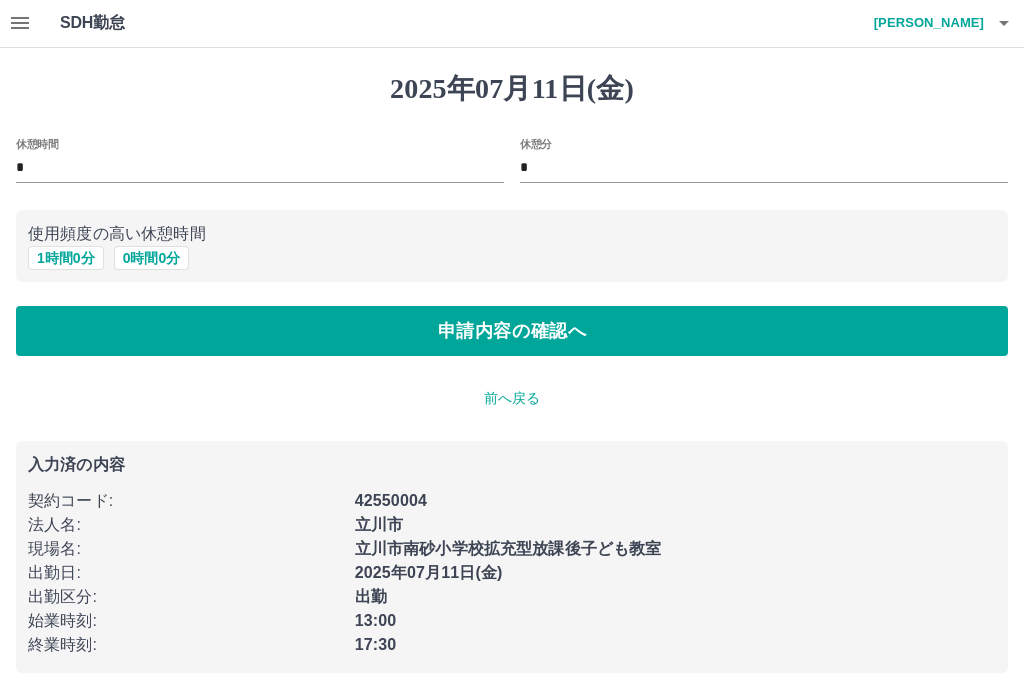 scroll, scrollTop: 12, scrollLeft: 0, axis: vertical 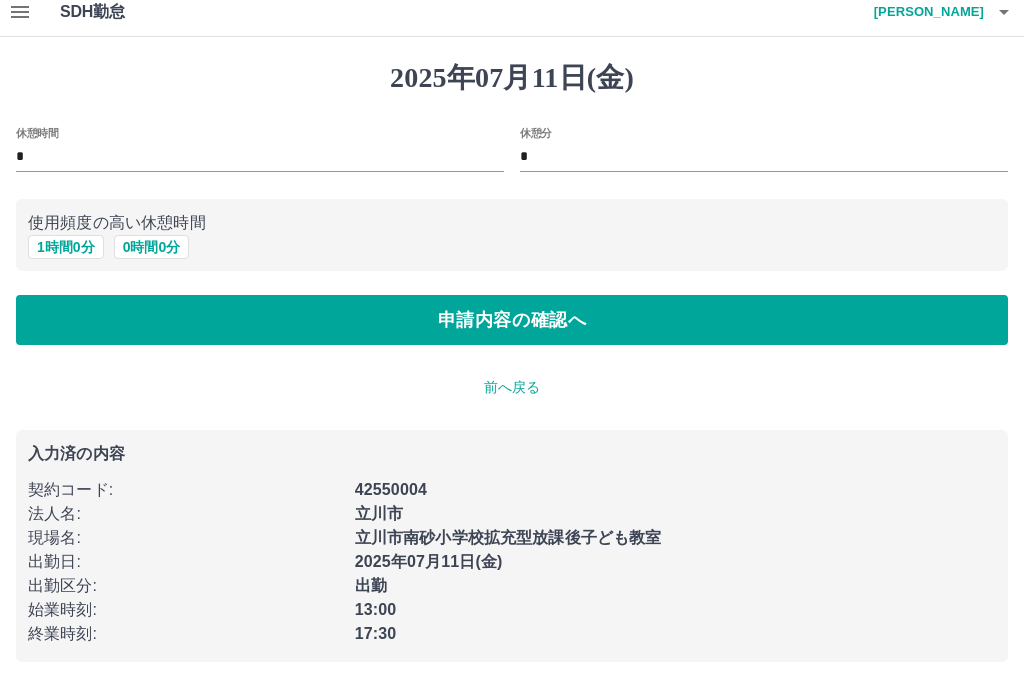click on "申請内容の確認へ" at bounding box center (512, 321) 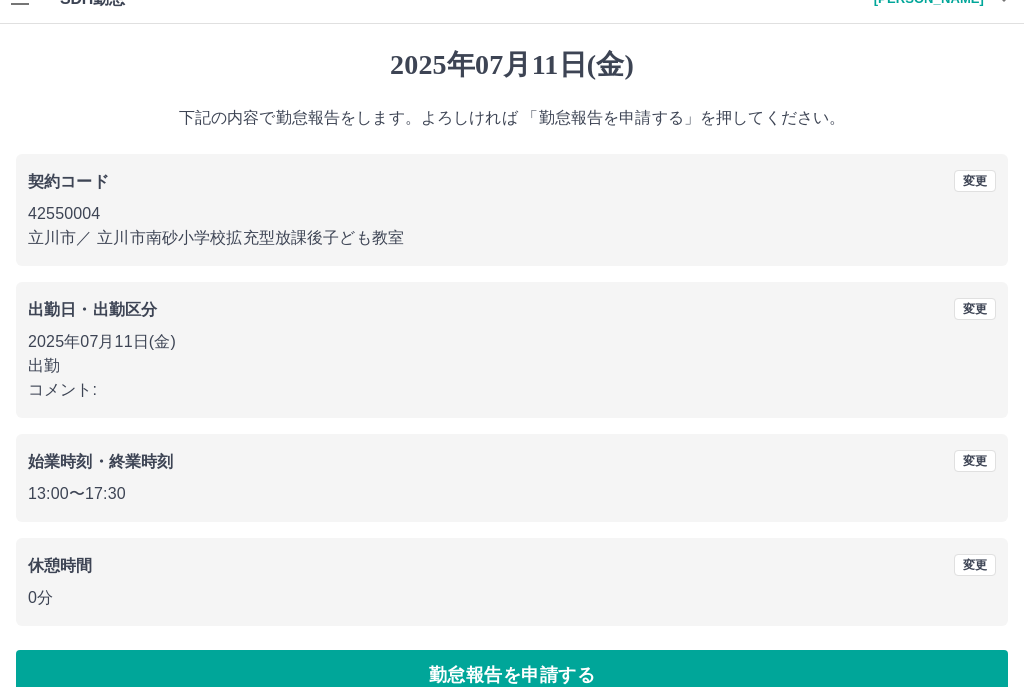 scroll, scrollTop: 0, scrollLeft: 0, axis: both 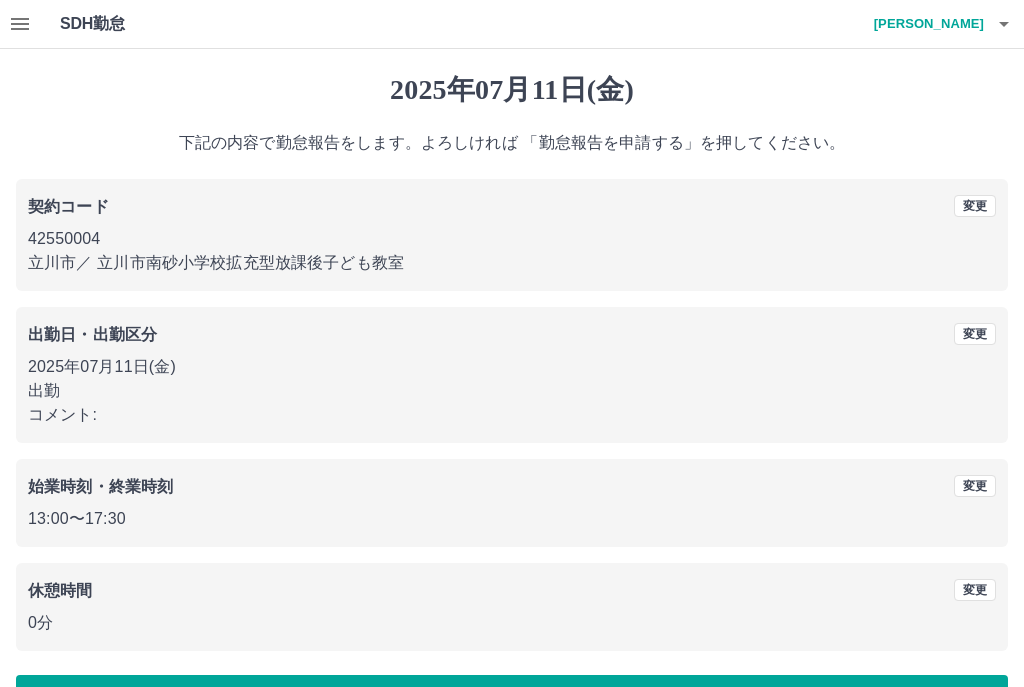 click on "久野　日登美" at bounding box center [924, 24] 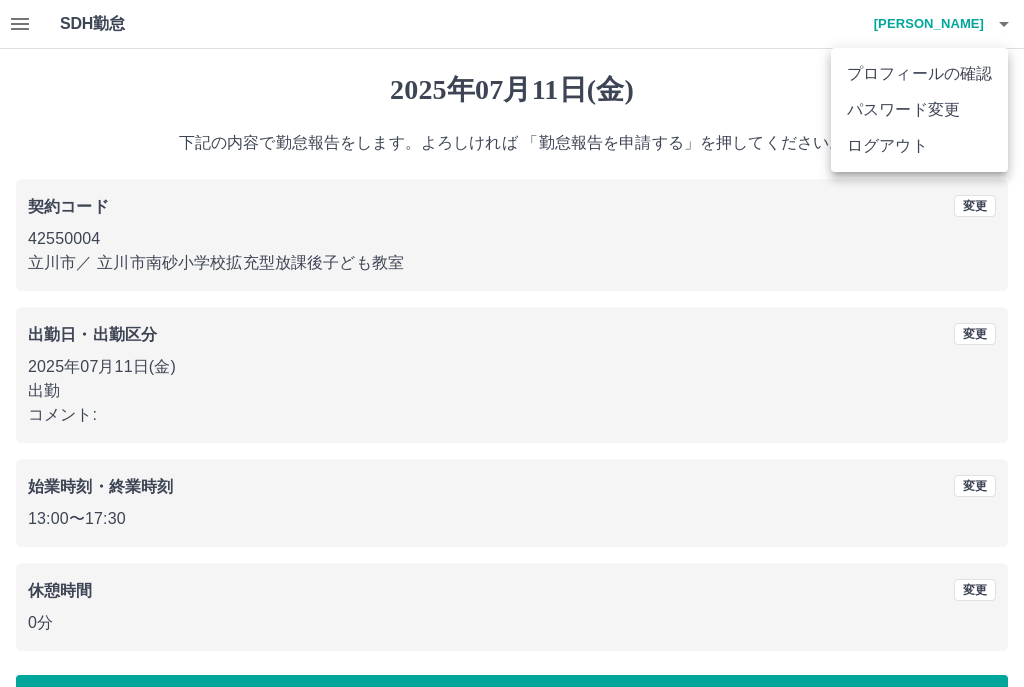 click at bounding box center [512, 343] 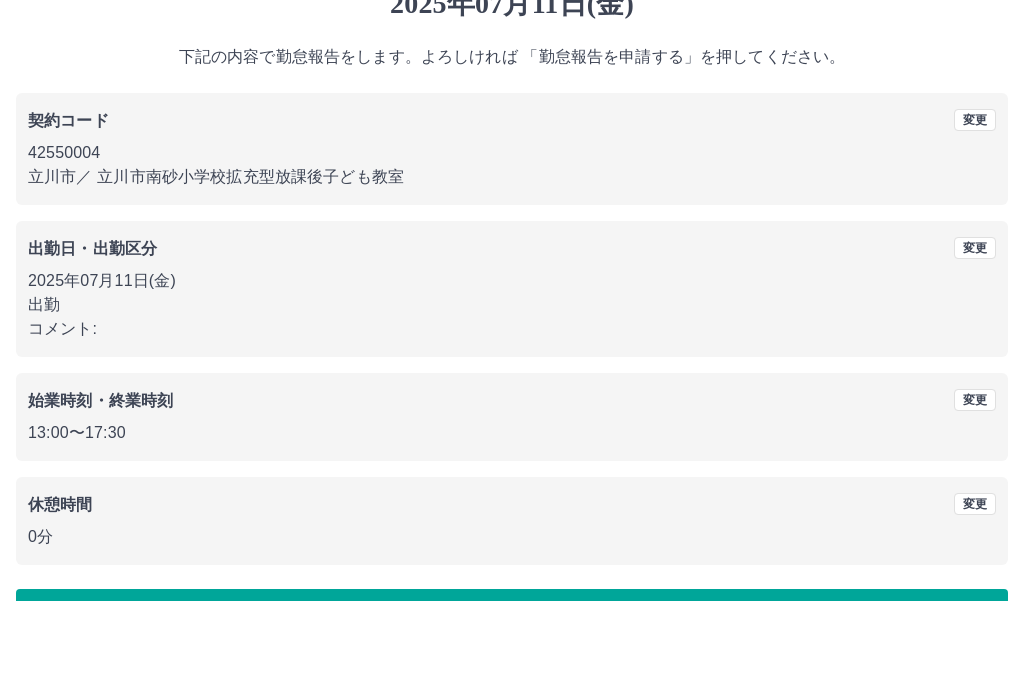 scroll, scrollTop: 25, scrollLeft: 0, axis: vertical 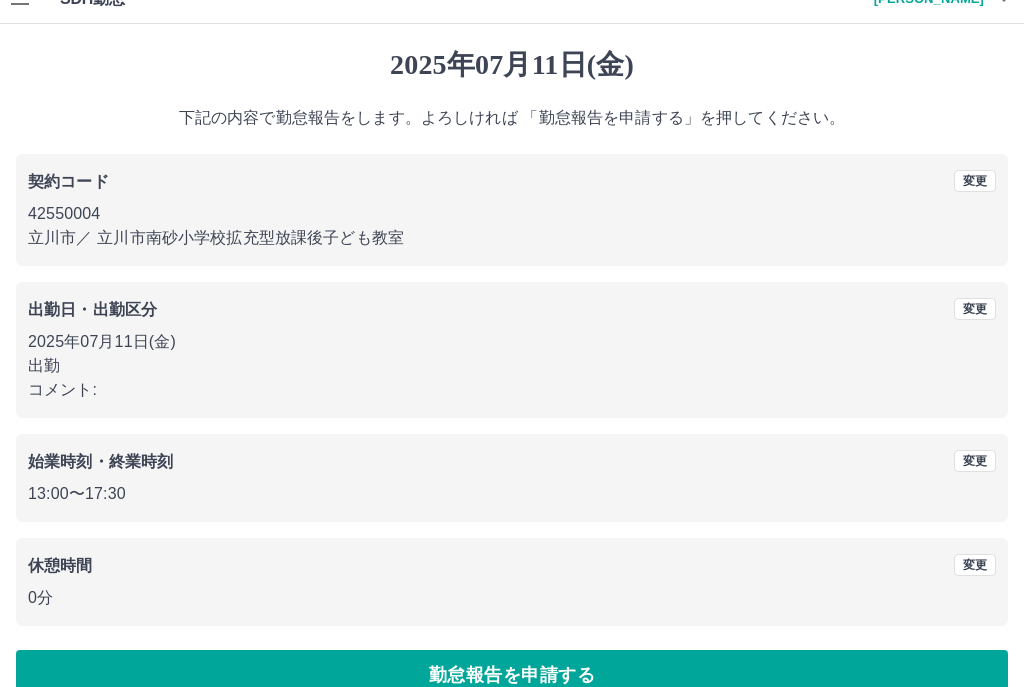 click on "勤怠報告を申請する" at bounding box center (512, 675) 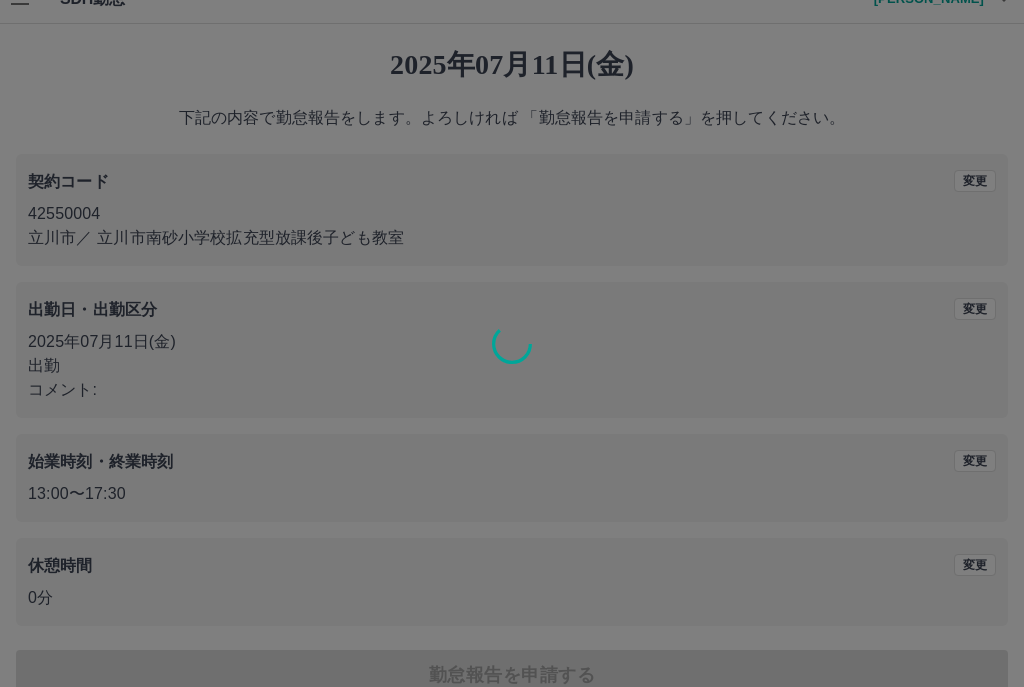 click at bounding box center [512, 343] 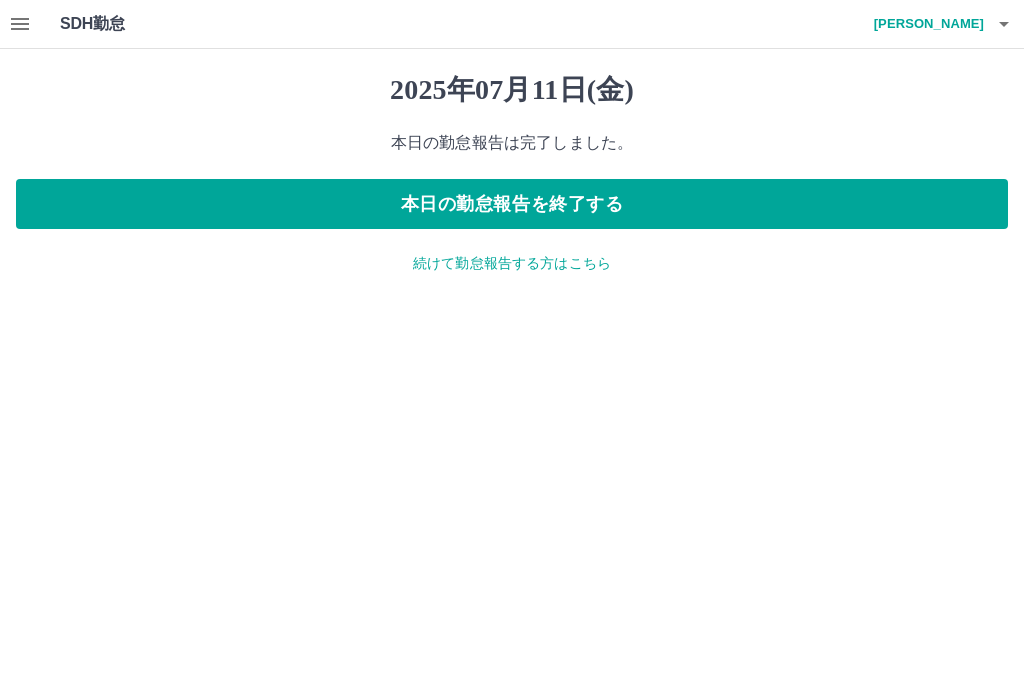scroll, scrollTop: 0, scrollLeft: 0, axis: both 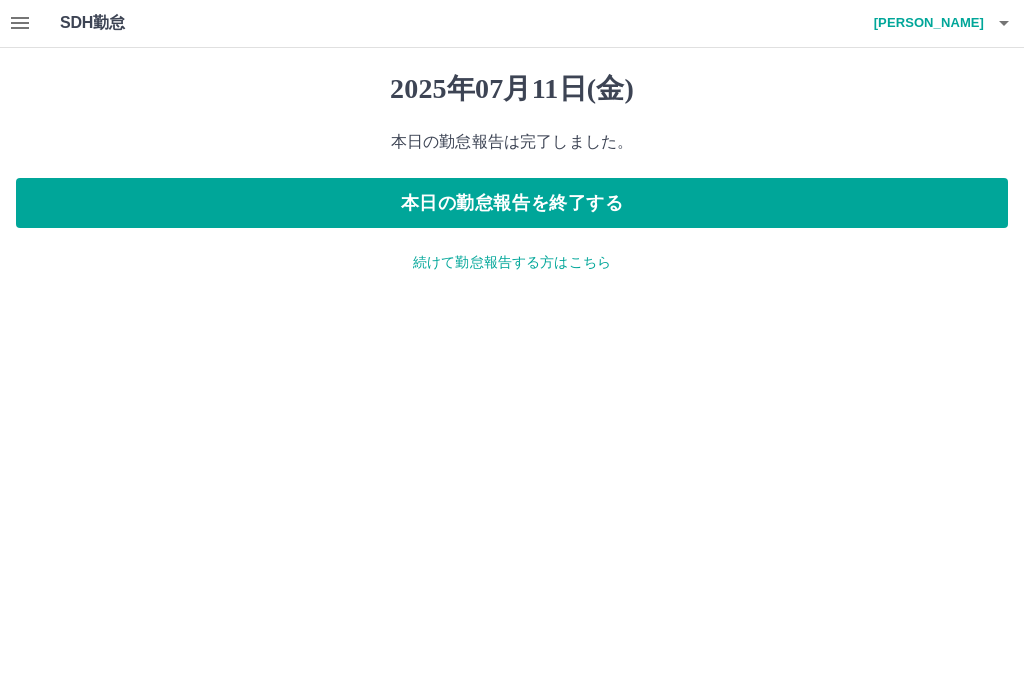 click on "本日の勤怠報告を終了する" at bounding box center [512, 204] 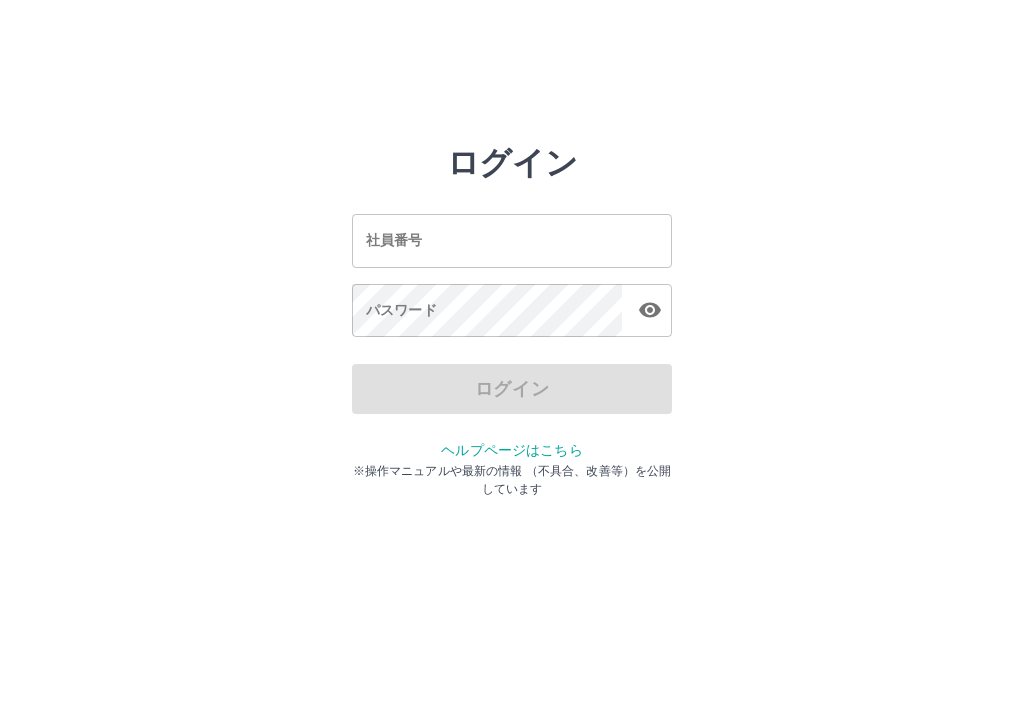 scroll, scrollTop: 0, scrollLeft: 0, axis: both 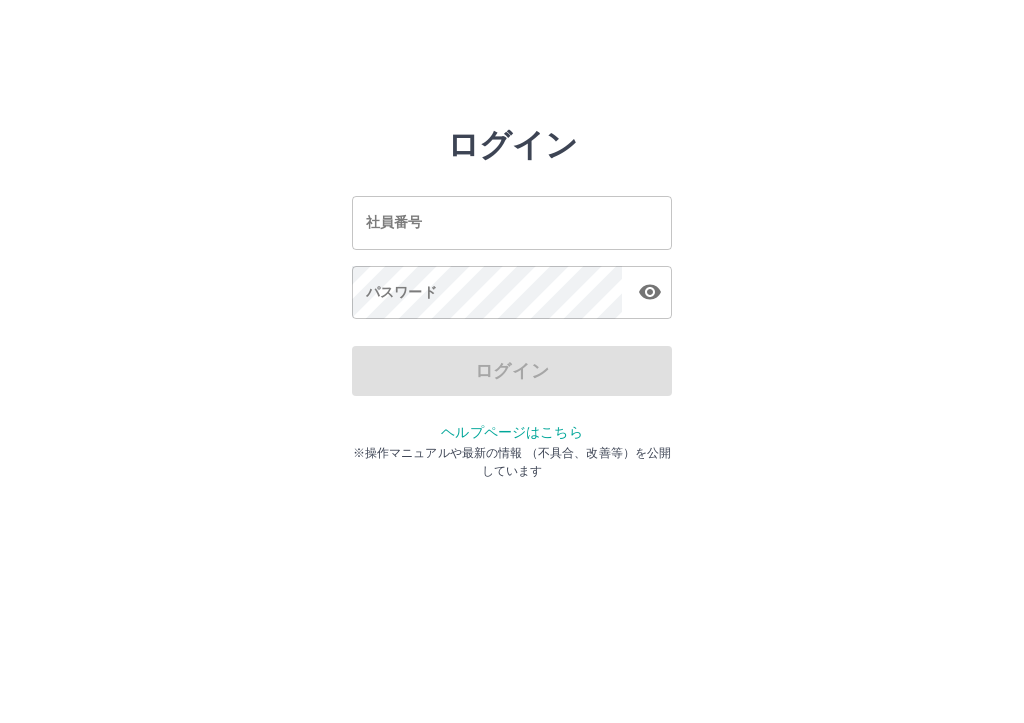 click on "社員番号" at bounding box center (512, 222) 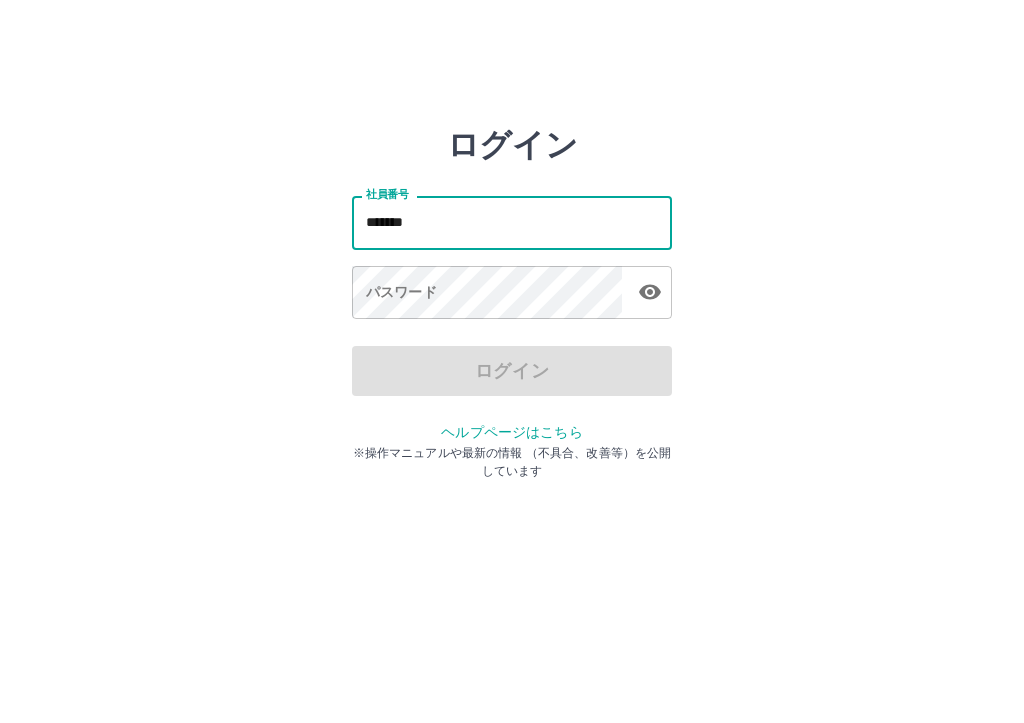 type on "*******" 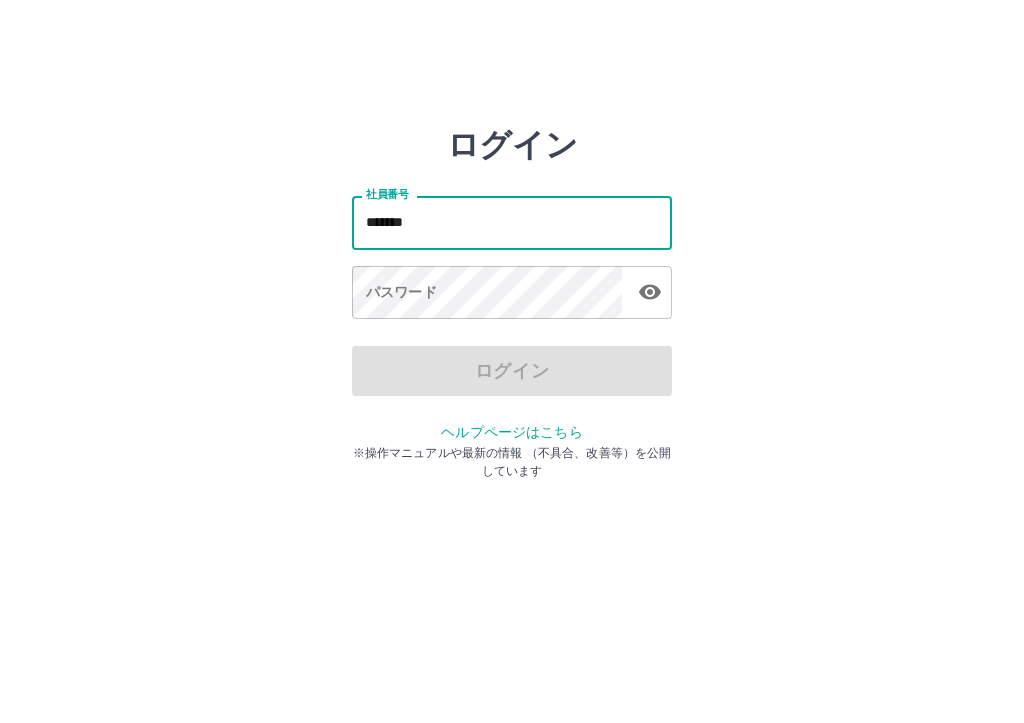 click on "パスワード パスワード" at bounding box center [512, 294] 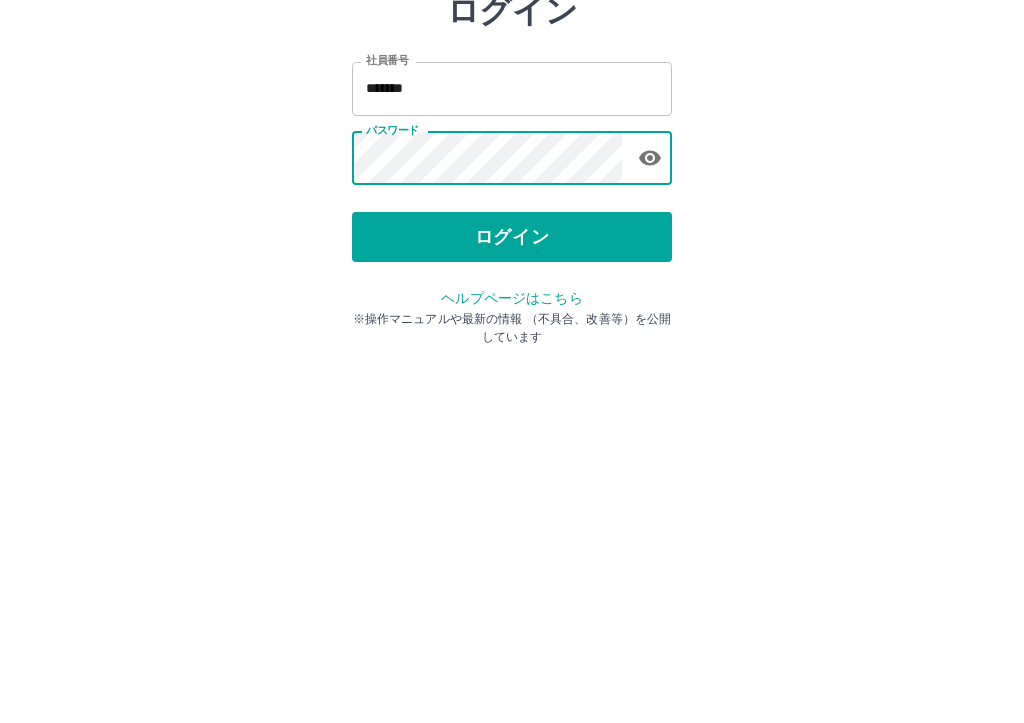 click on "ログイン" at bounding box center [512, 371] 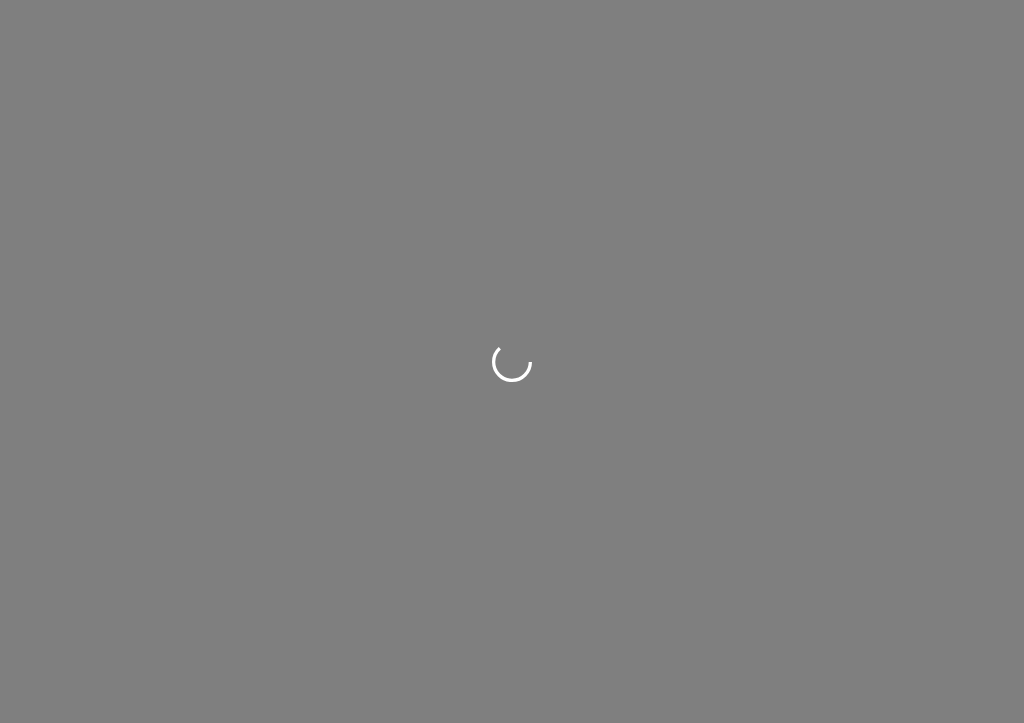scroll, scrollTop: 0, scrollLeft: 0, axis: both 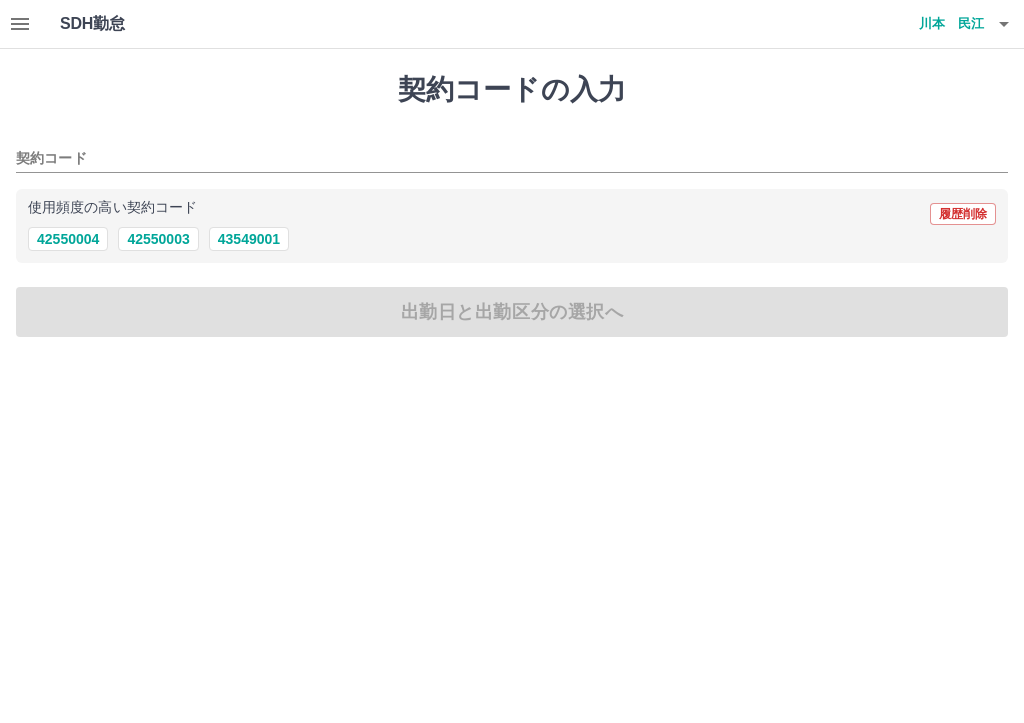 click on "42550004" at bounding box center (68, 239) 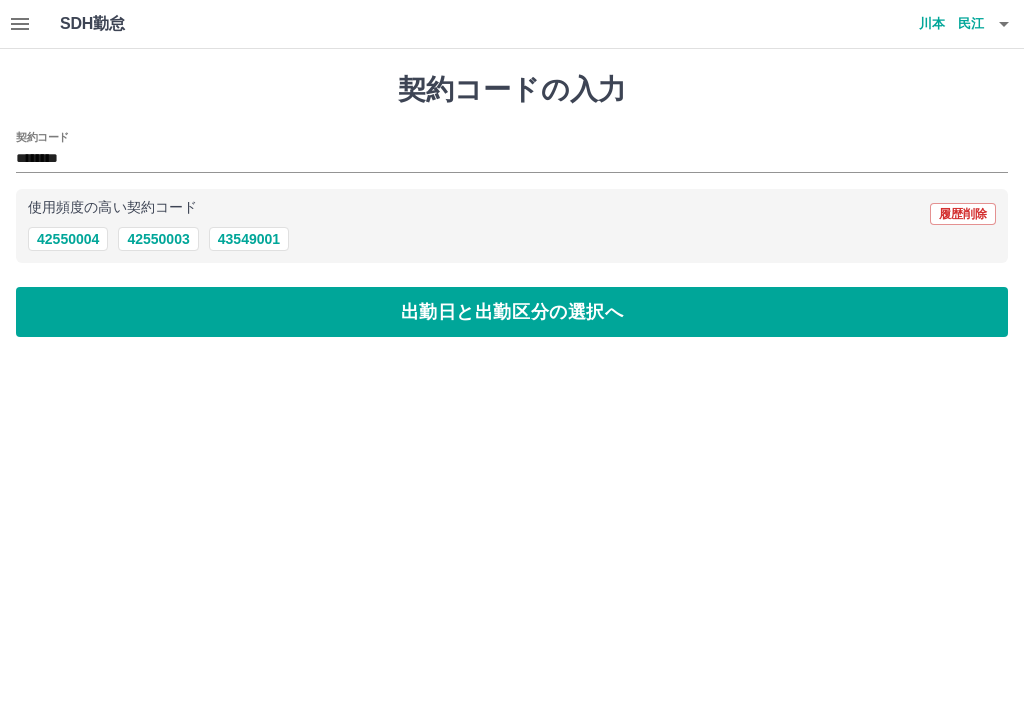 click on "出勤日と出勤区分の選択へ" at bounding box center (512, 312) 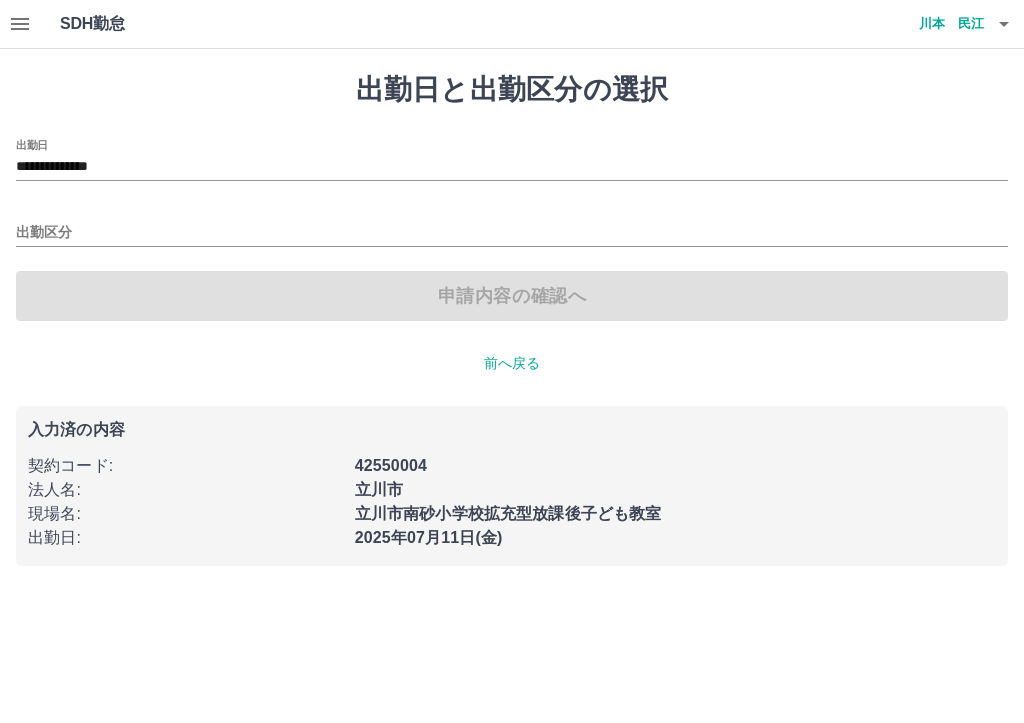 click on "出勤区分" at bounding box center (512, 233) 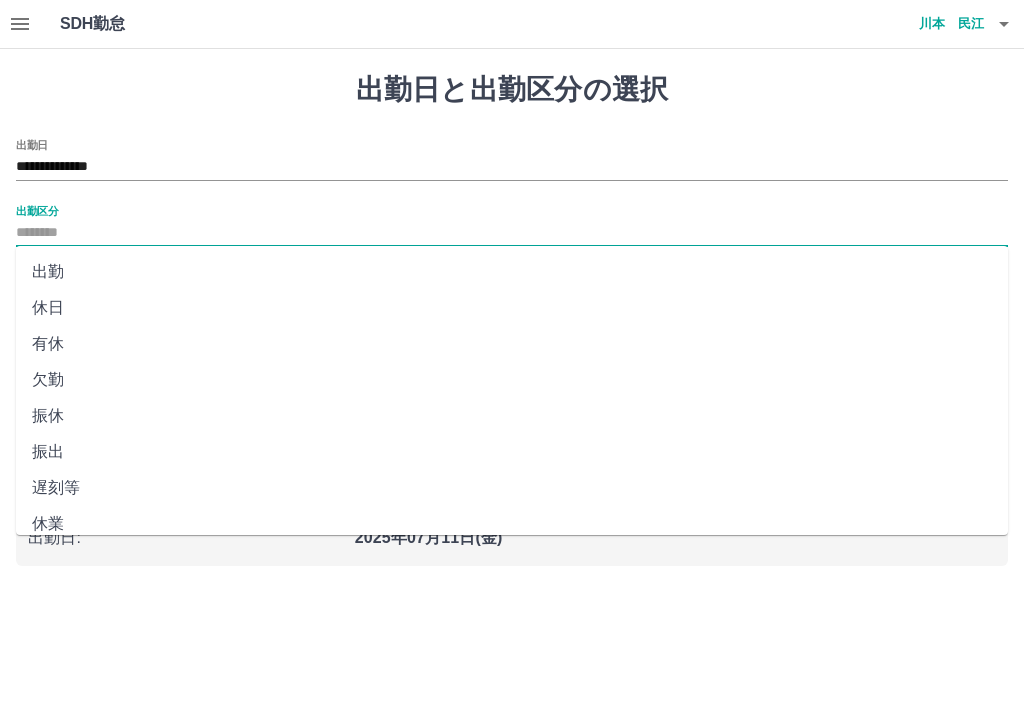 click on "出勤" at bounding box center [512, 272] 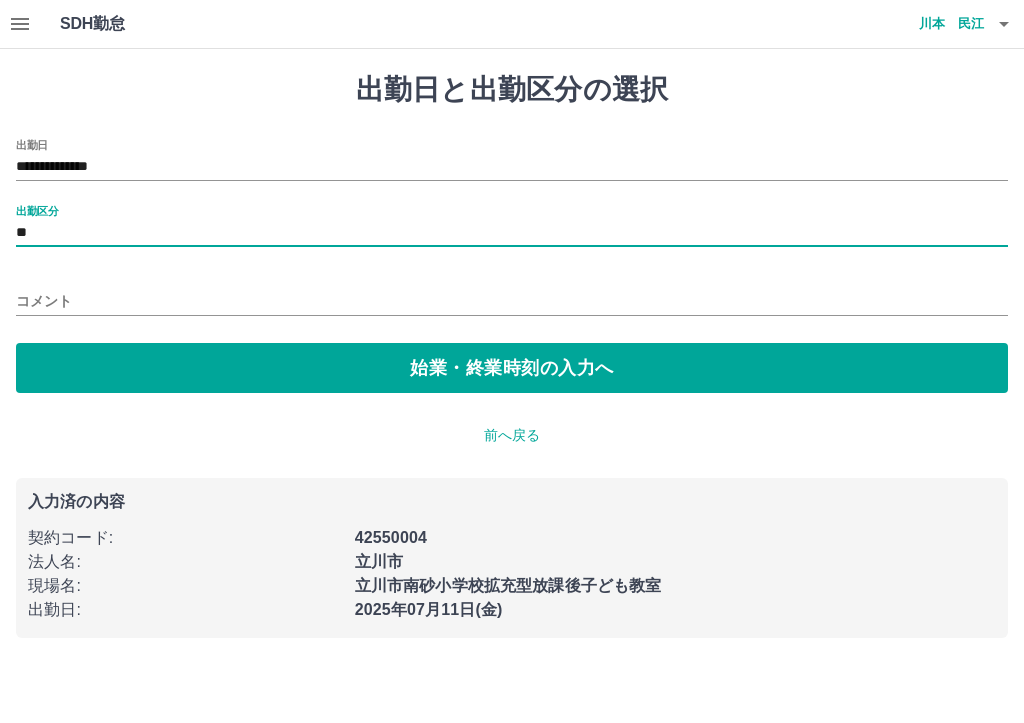 click on "始業・終業時刻の入力へ" at bounding box center [512, 368] 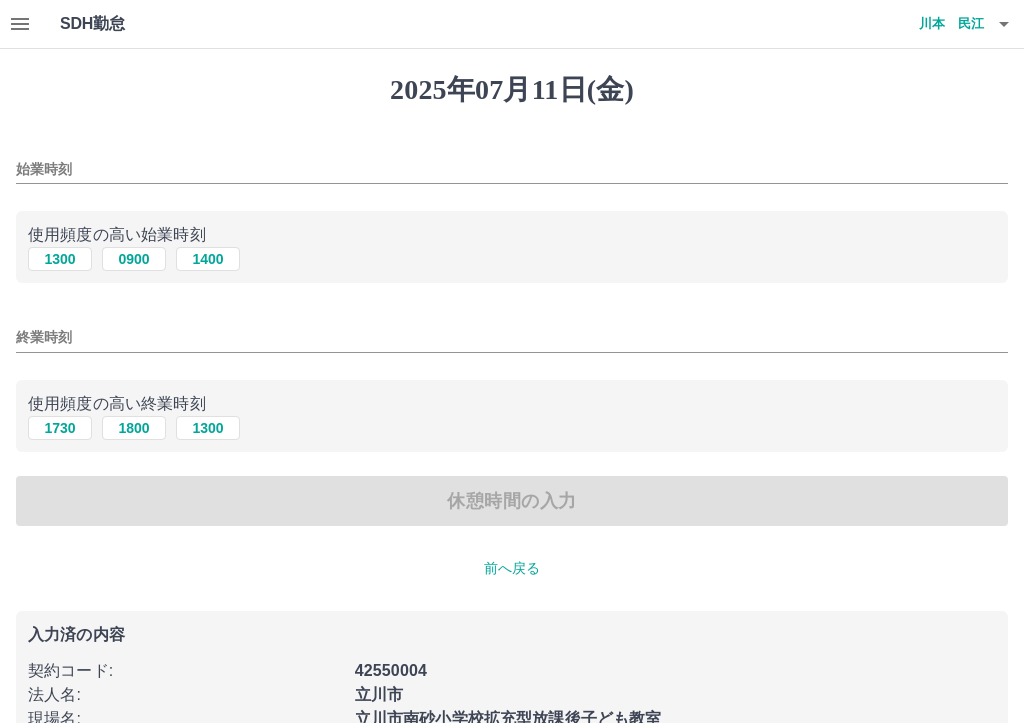 click on "1300" at bounding box center [60, 259] 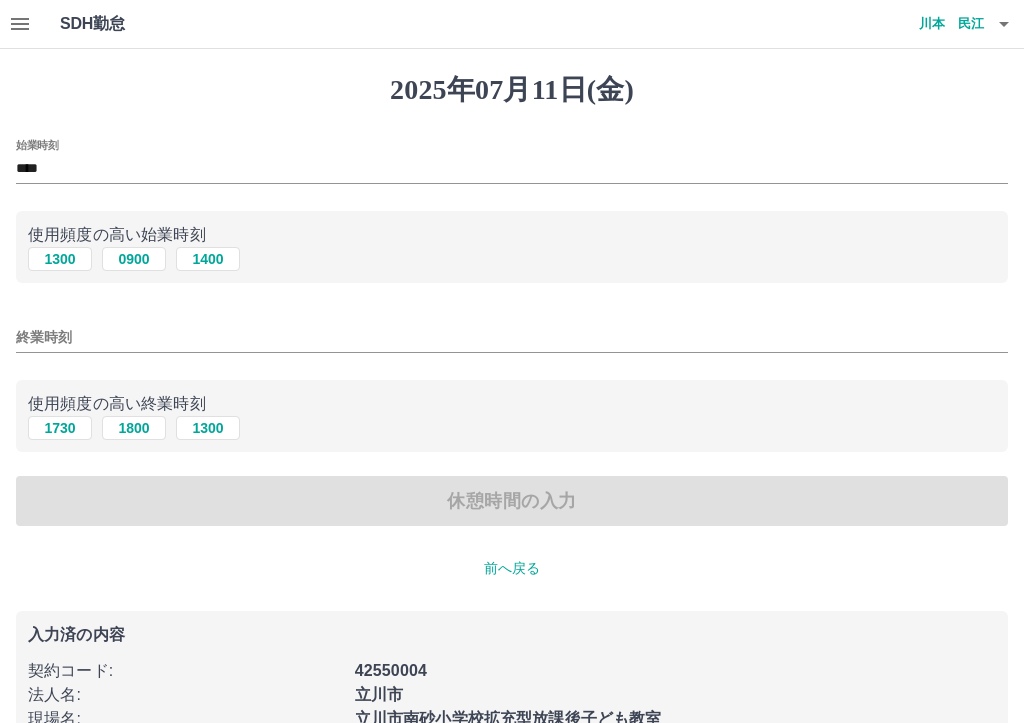 click on "1730" at bounding box center [60, 428] 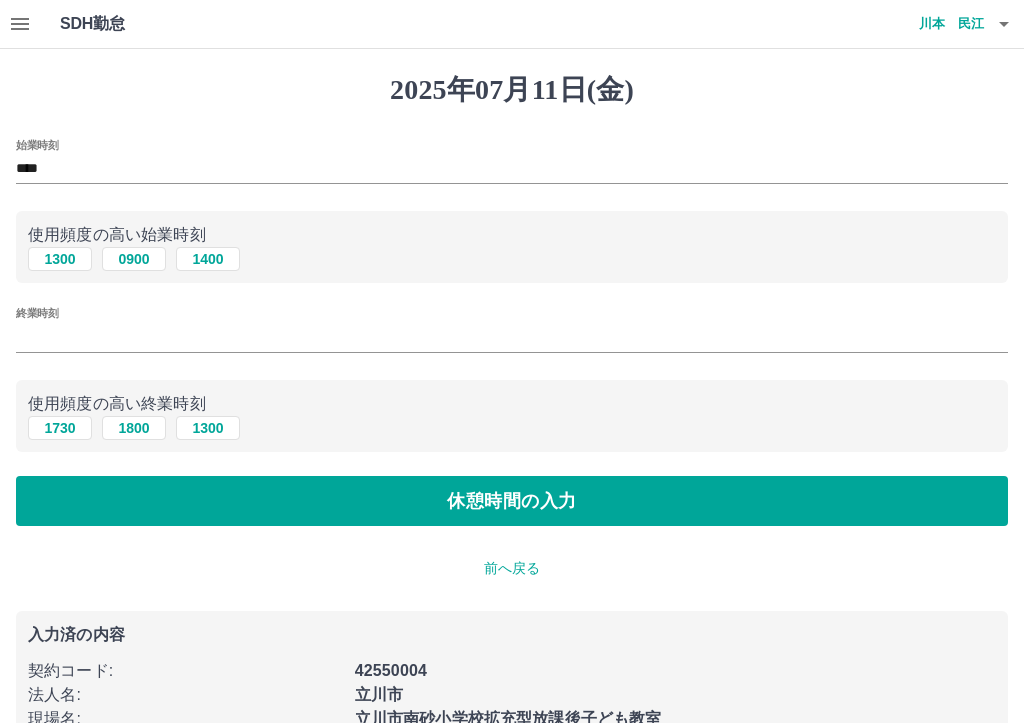 type on "****" 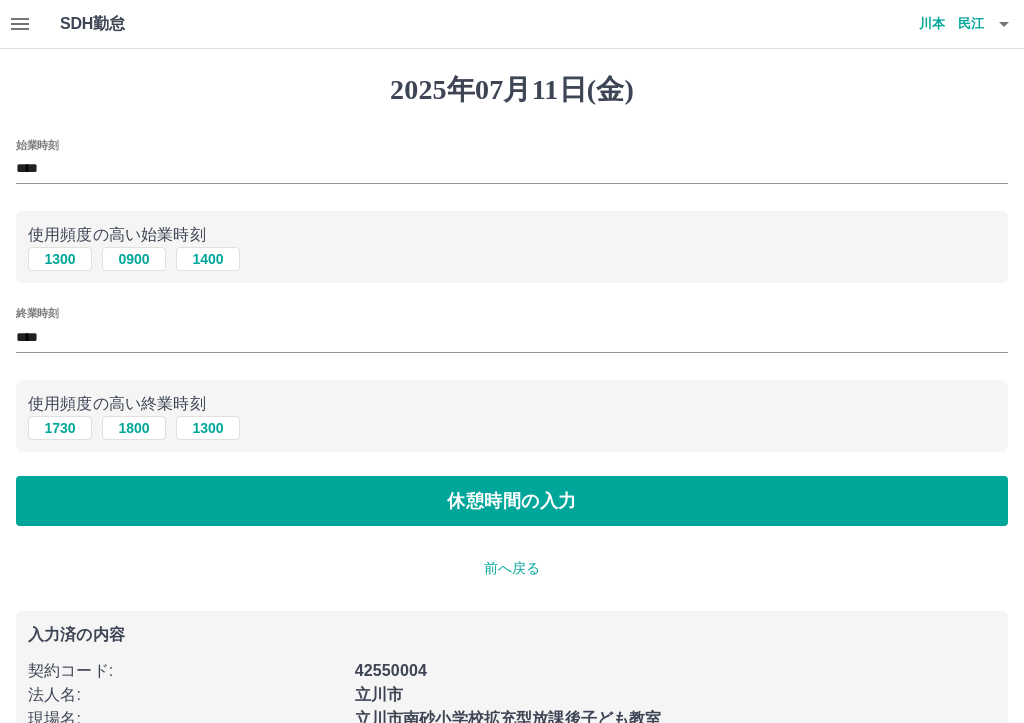 click on "休憩時間の入力" at bounding box center (512, 501) 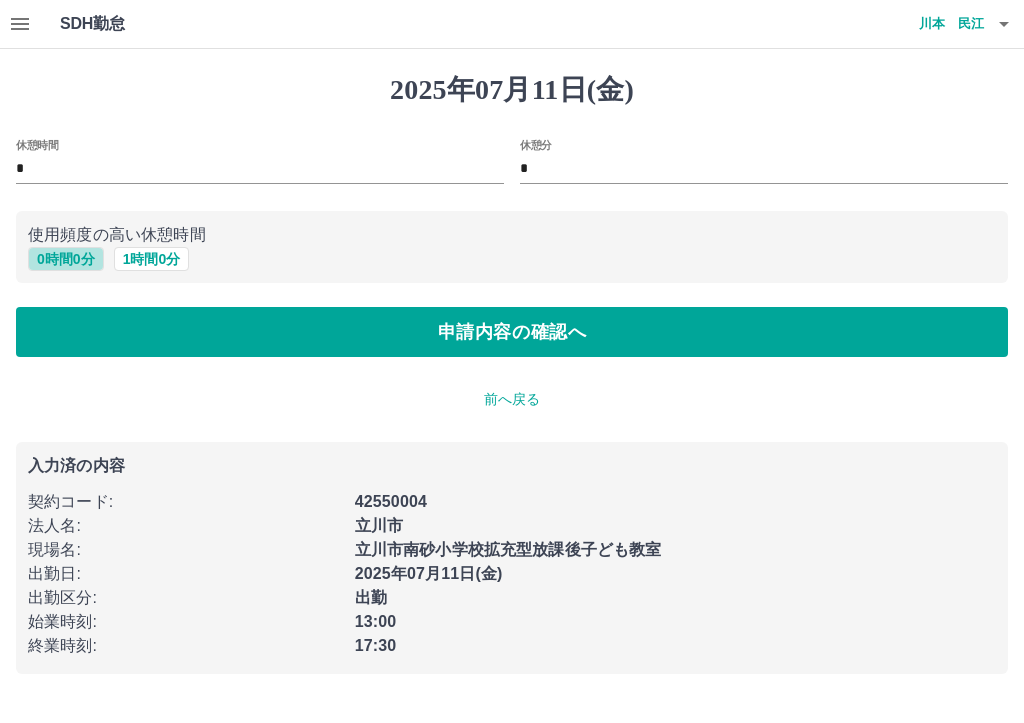 click on "0 時間 0 分" at bounding box center (66, 259) 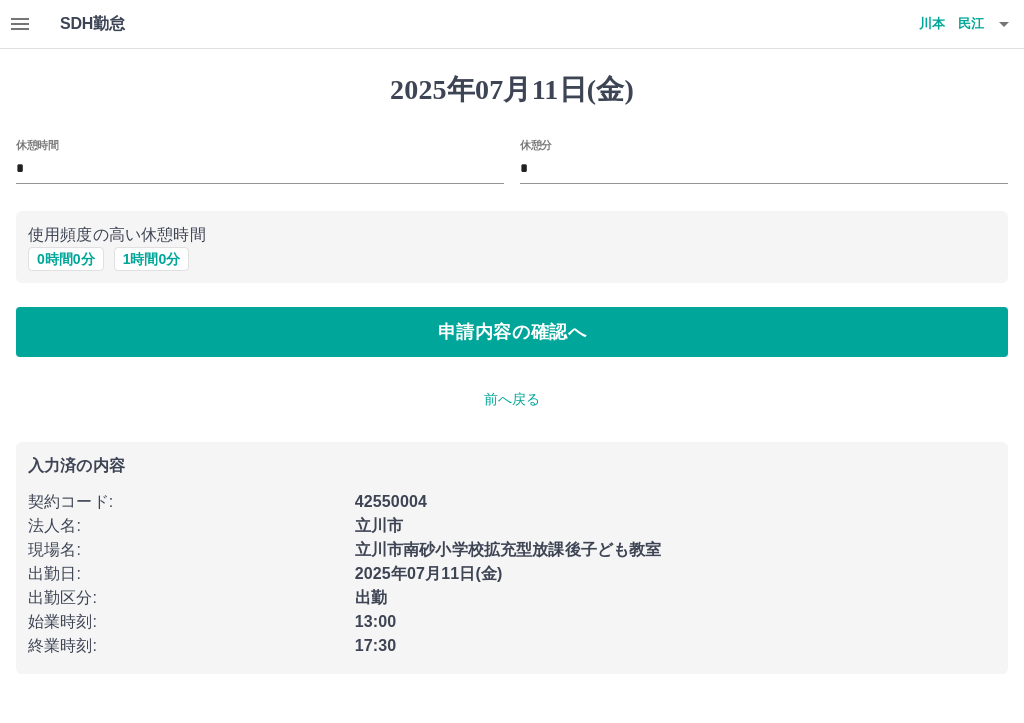 click on "申請内容の確認へ" at bounding box center (512, 332) 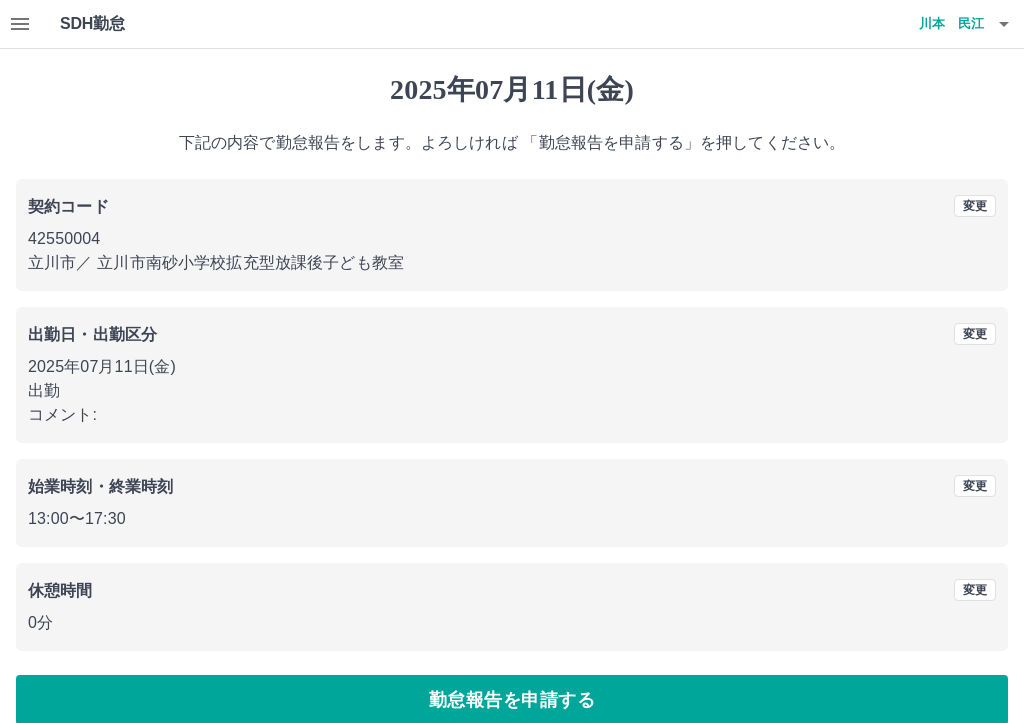 scroll, scrollTop: 25, scrollLeft: 0, axis: vertical 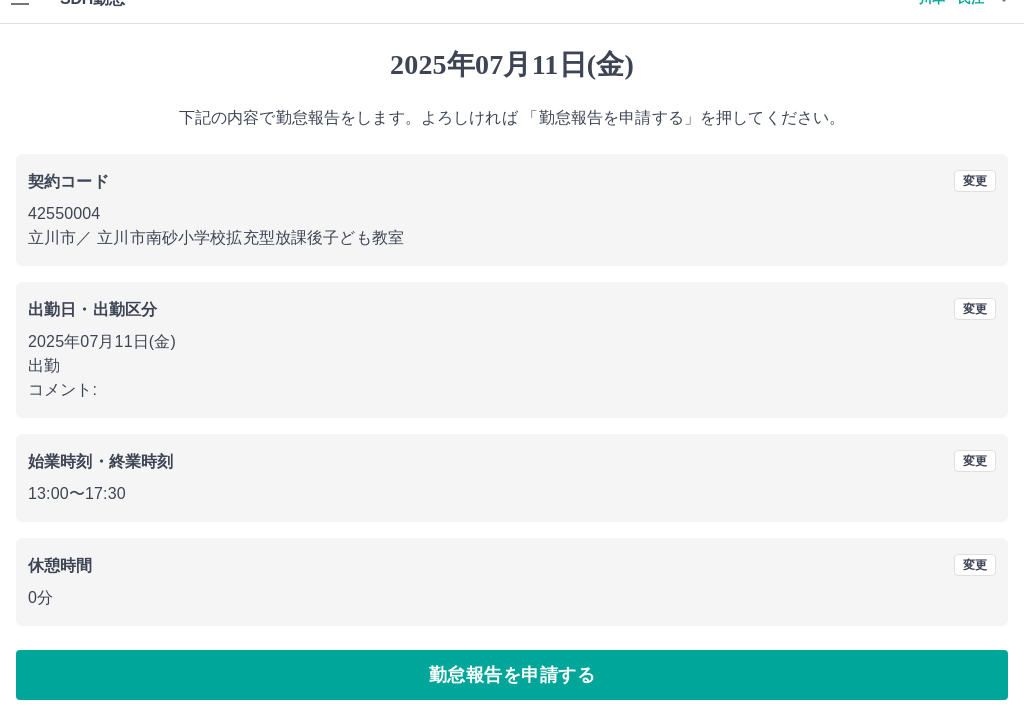 click on "勤怠報告を申請する" at bounding box center [512, 675] 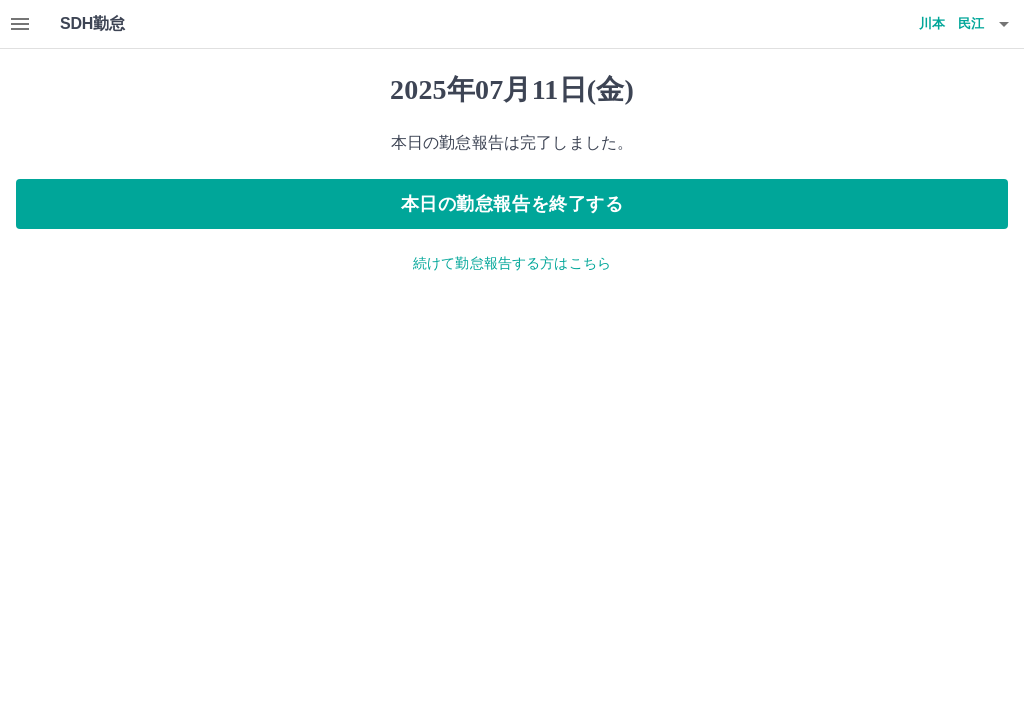 click on "本日の勤怠報告を終了する" at bounding box center (512, 204) 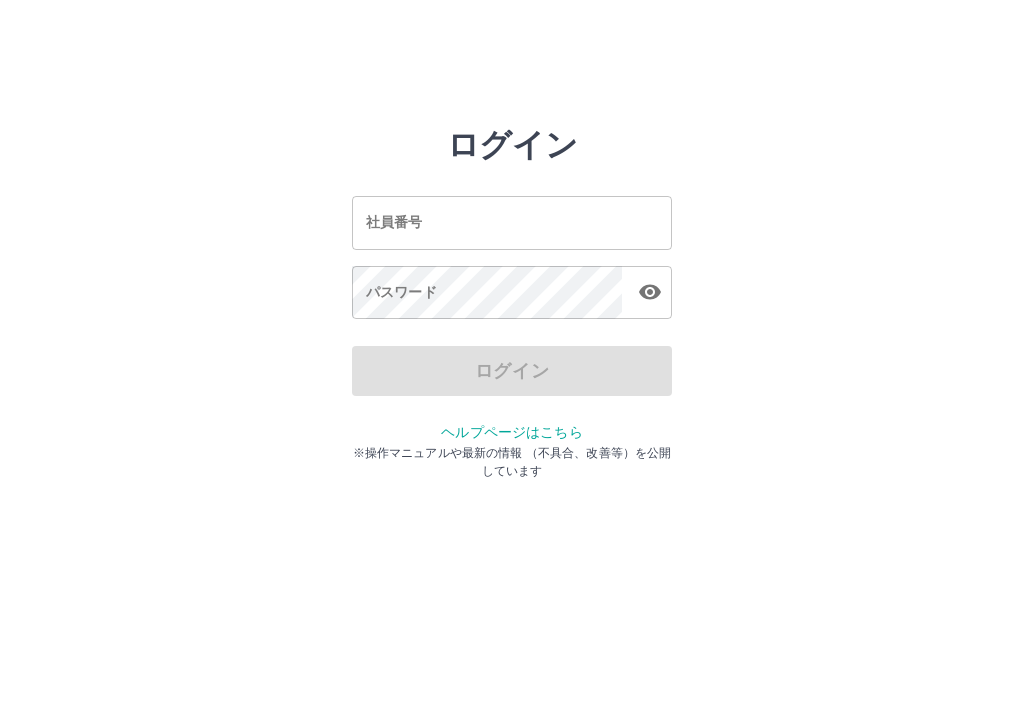 scroll, scrollTop: 0, scrollLeft: 0, axis: both 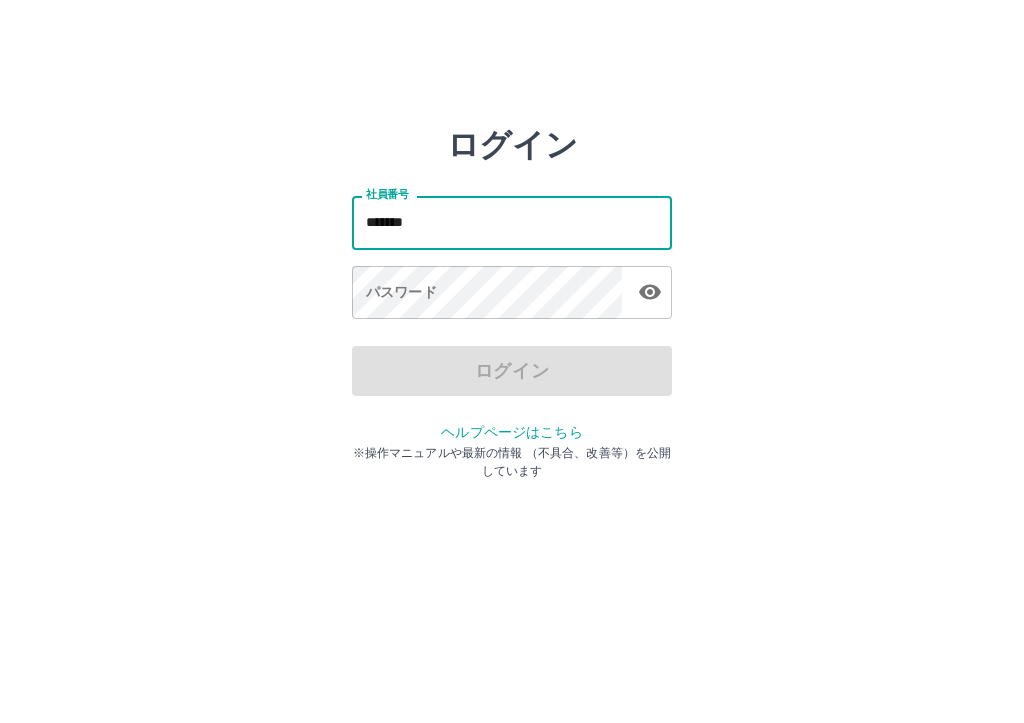 type on "*******" 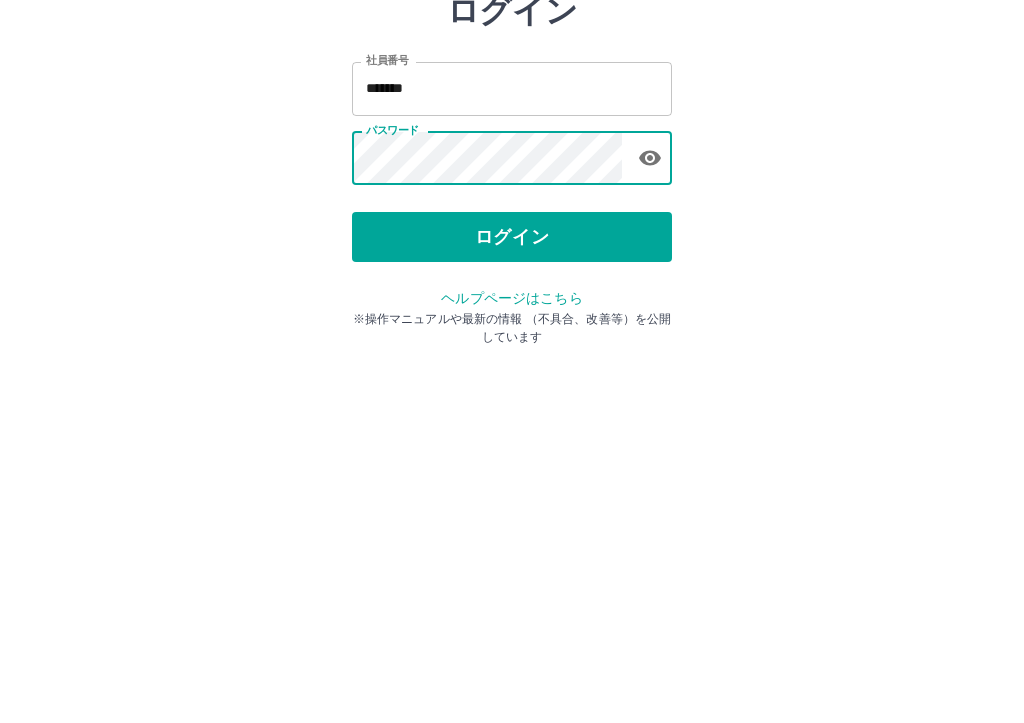 click on "ログイン" at bounding box center (512, 371) 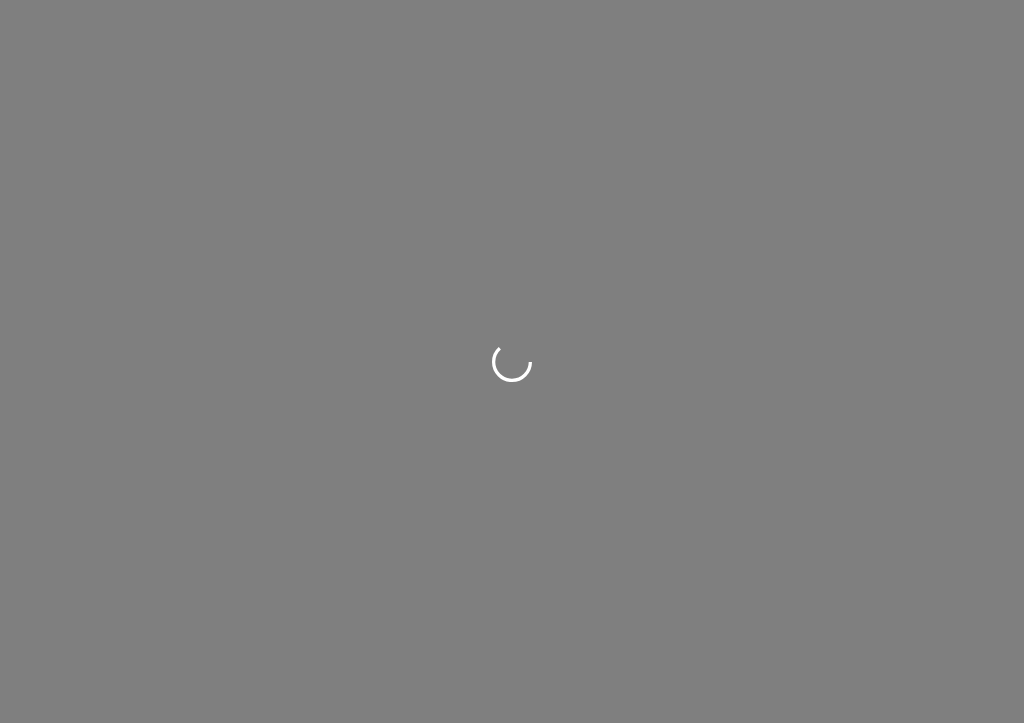 scroll, scrollTop: 0, scrollLeft: 0, axis: both 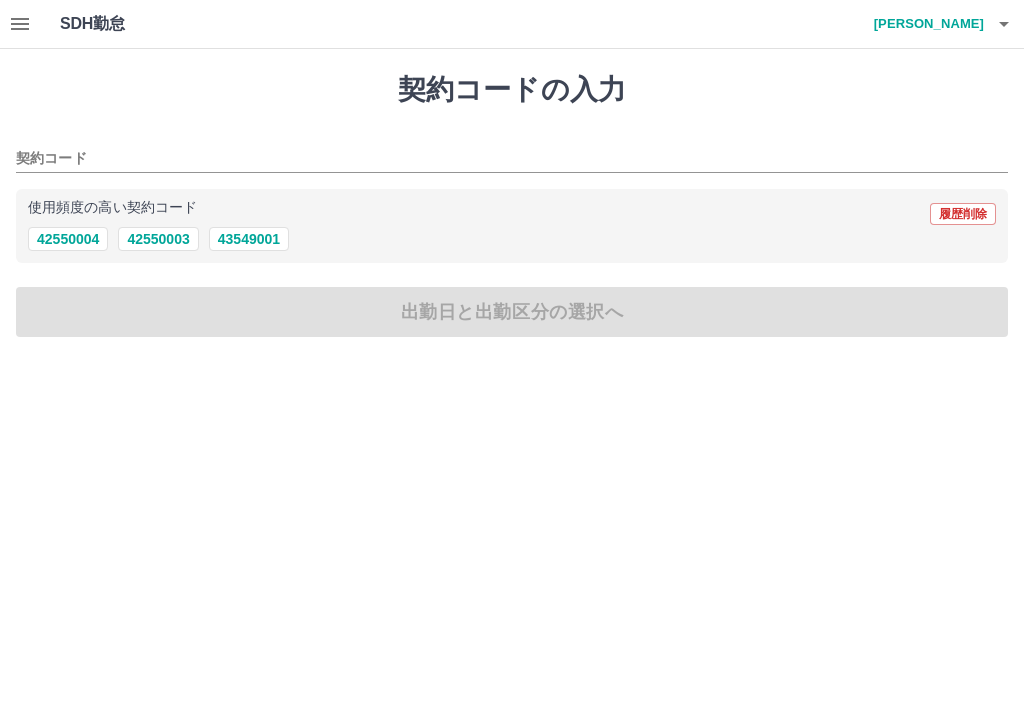 click on "42550004" at bounding box center (68, 239) 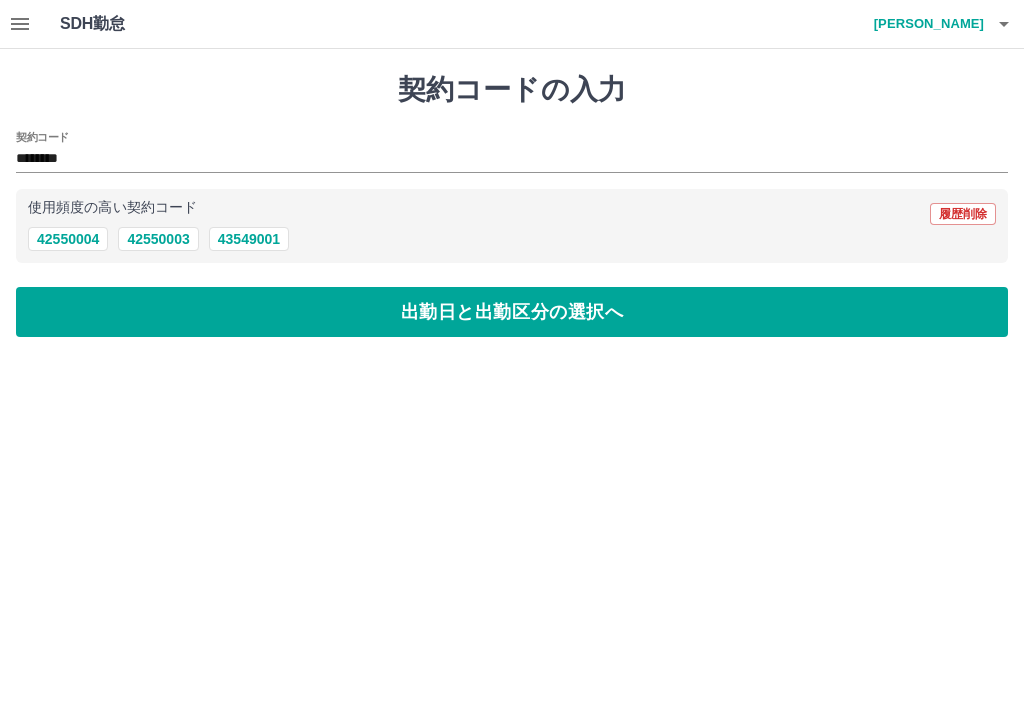 click on "出勤日と出勤区分の選択へ" at bounding box center [512, 312] 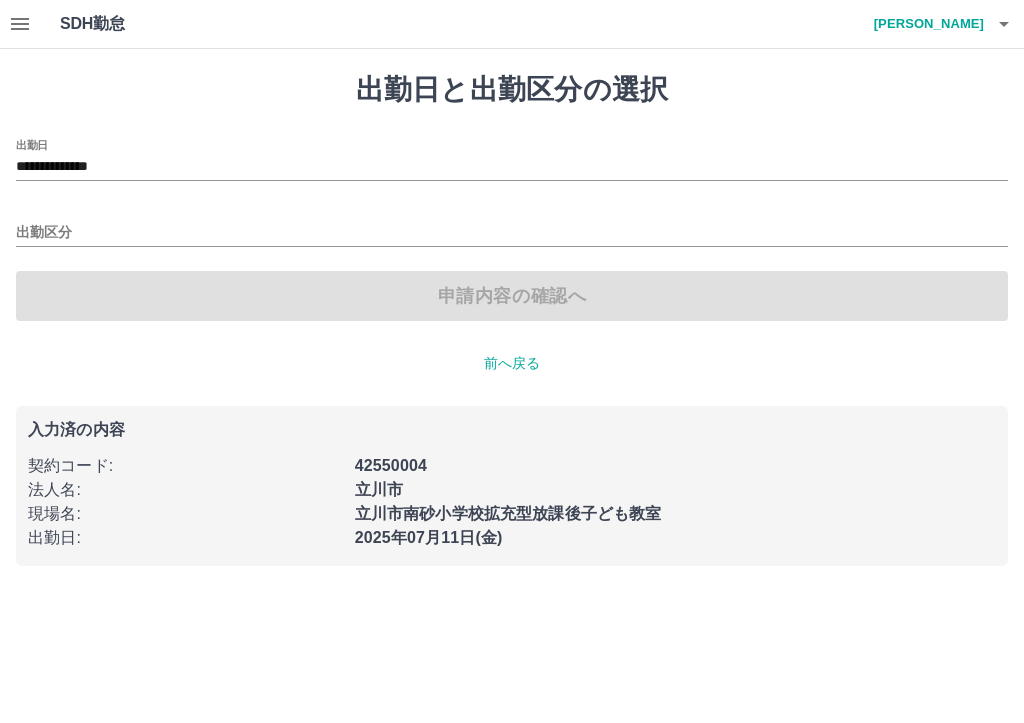 click on "出勤区分" at bounding box center (512, 233) 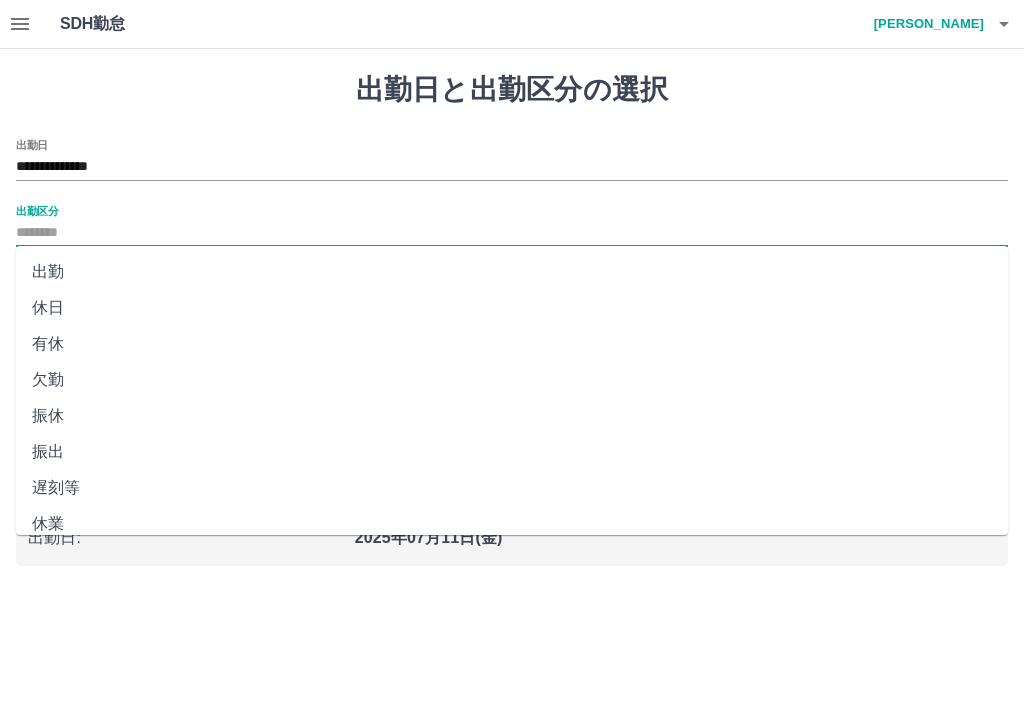 click on "出勤" at bounding box center (512, 272) 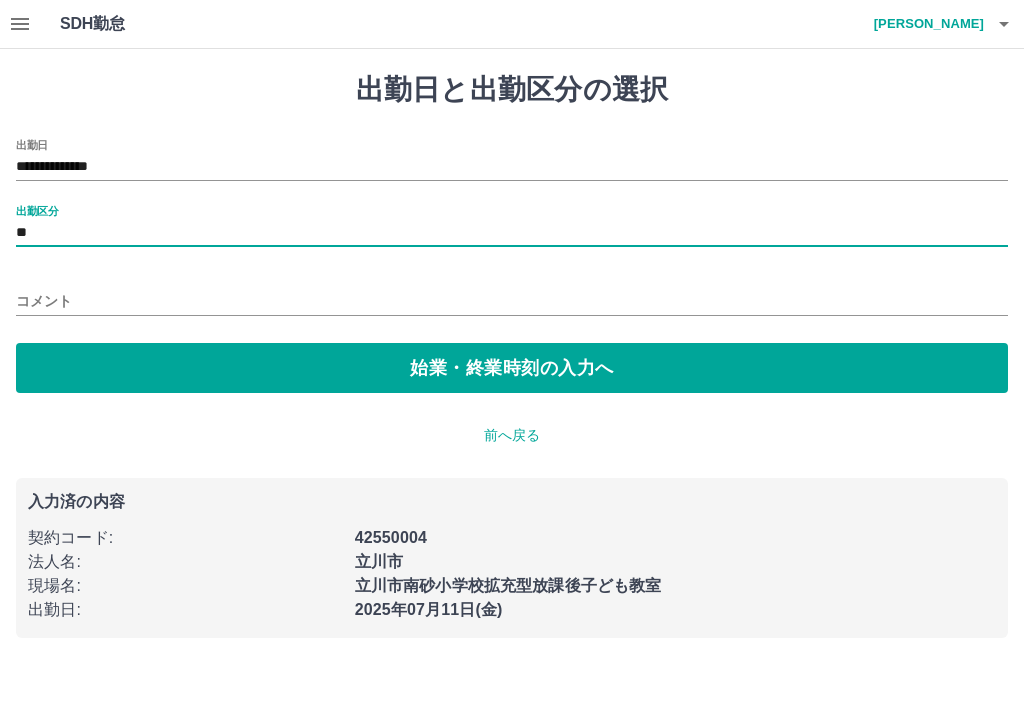 click on "始業・終業時刻の入力へ" at bounding box center [512, 368] 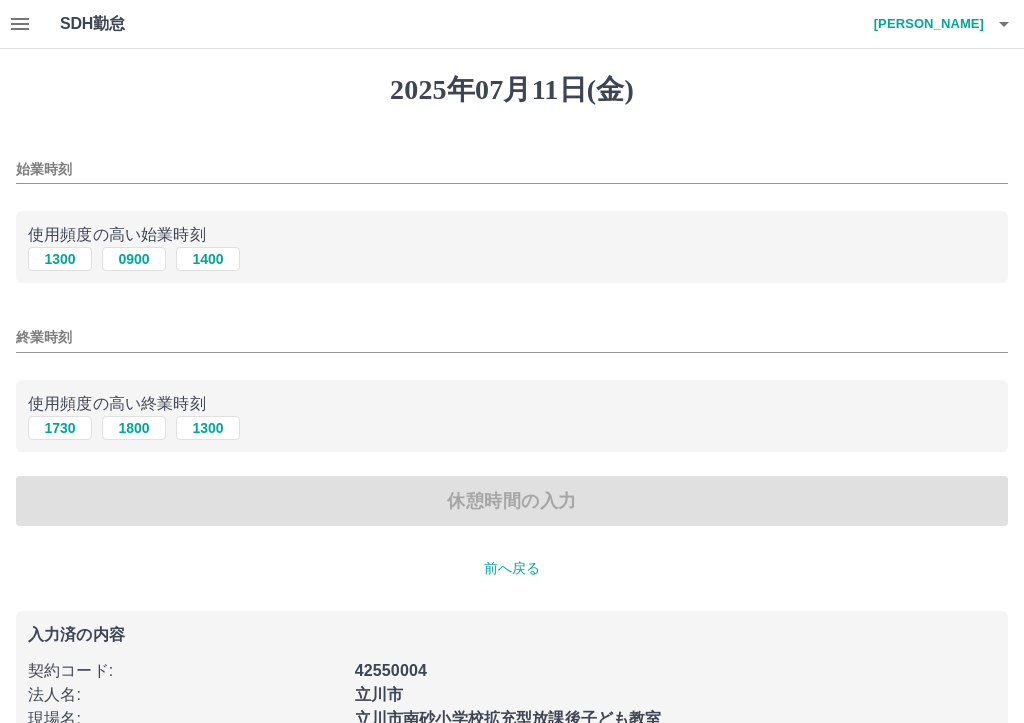 click on "1300" at bounding box center (60, 259) 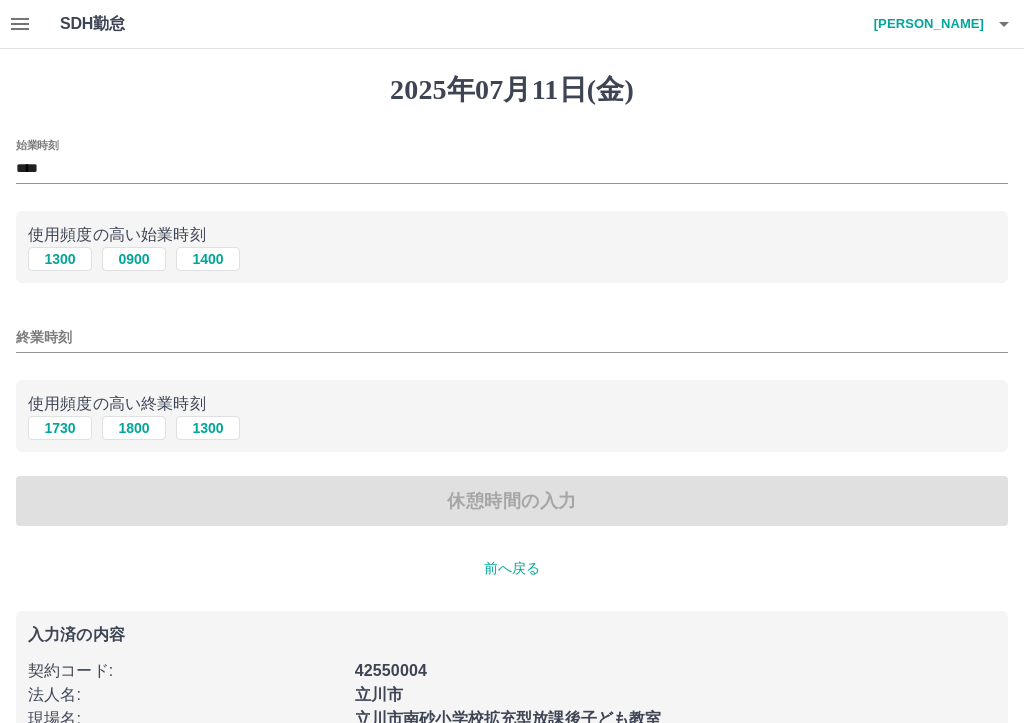 click on "1730" at bounding box center (60, 428) 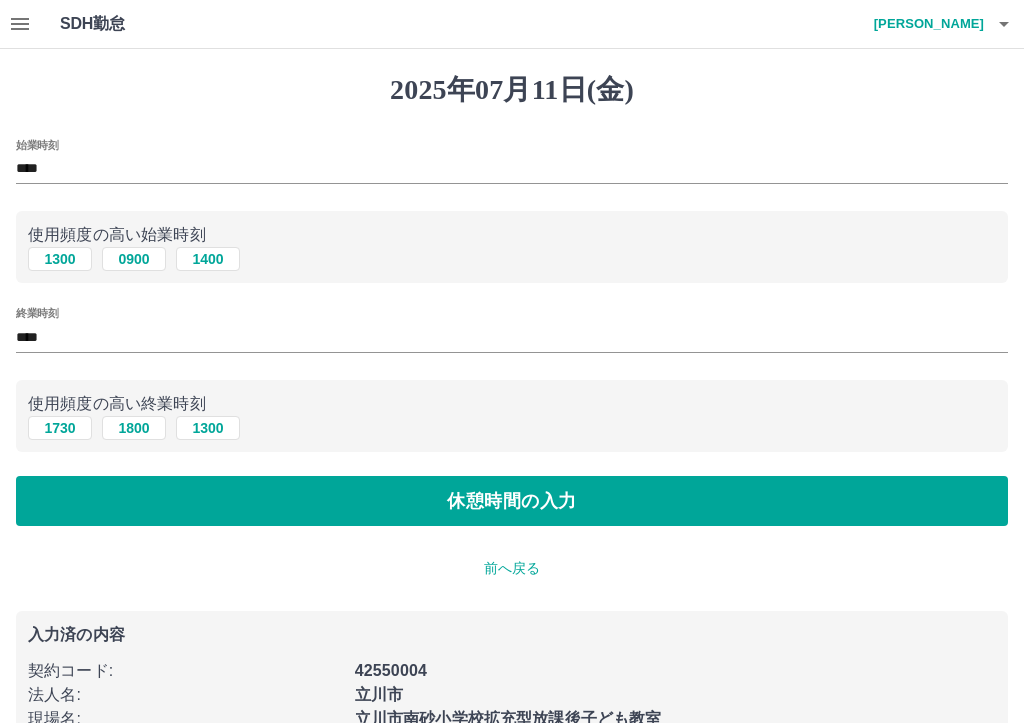 click on "休憩時間の入力" at bounding box center [512, 501] 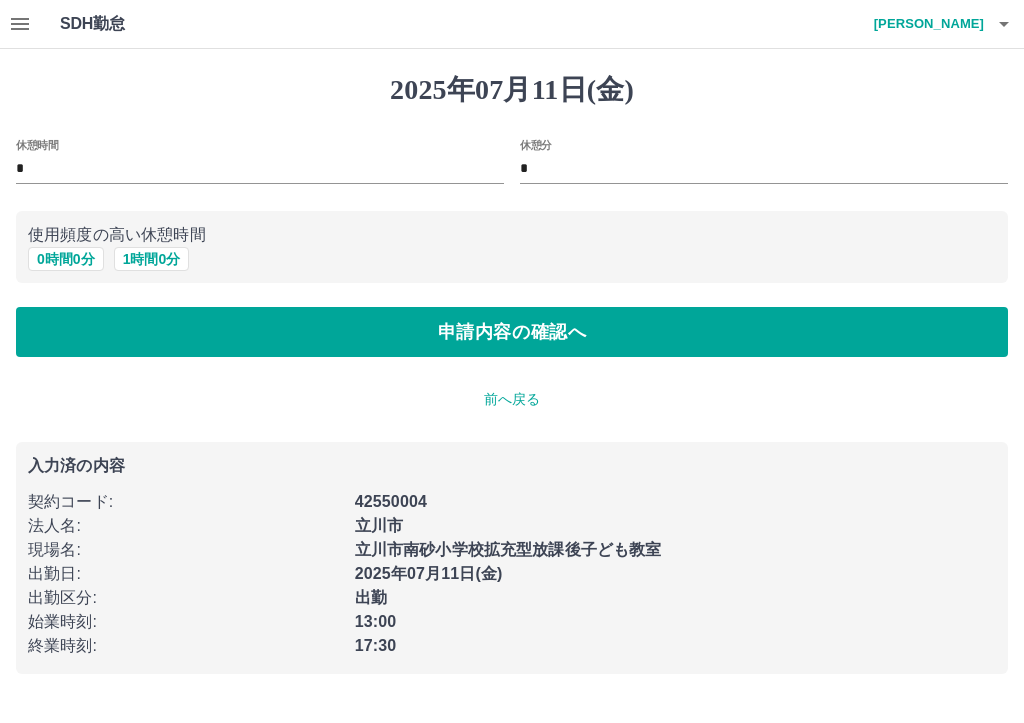 click on "0 時間 0 分" at bounding box center [66, 259] 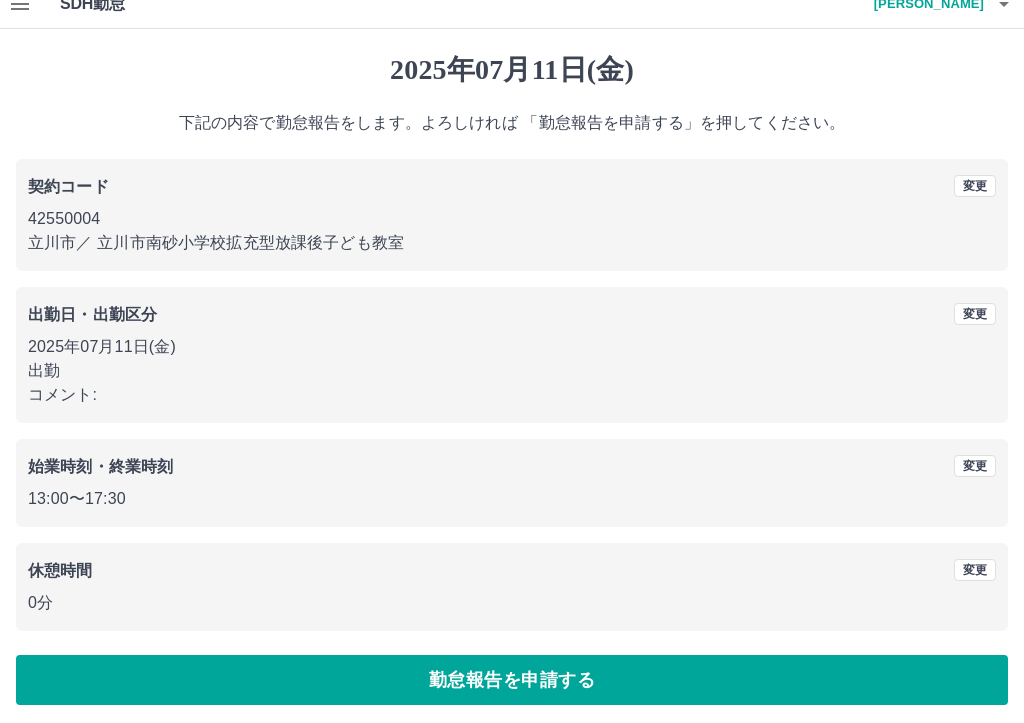 scroll, scrollTop: 25, scrollLeft: 0, axis: vertical 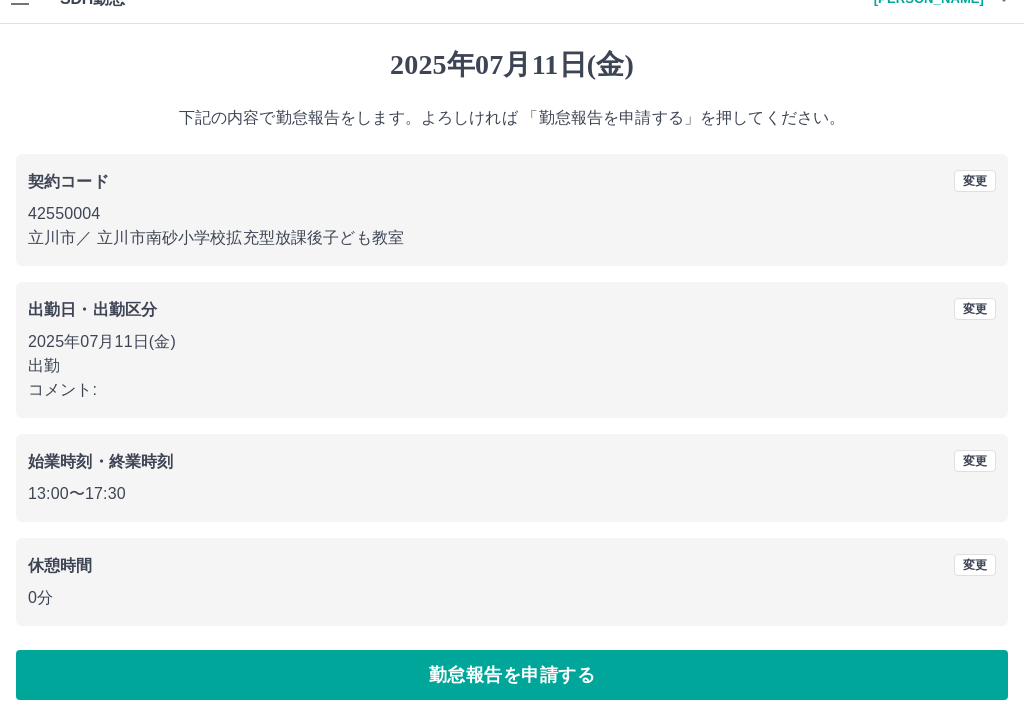 click on "勤怠報告を申請する" at bounding box center [512, 675] 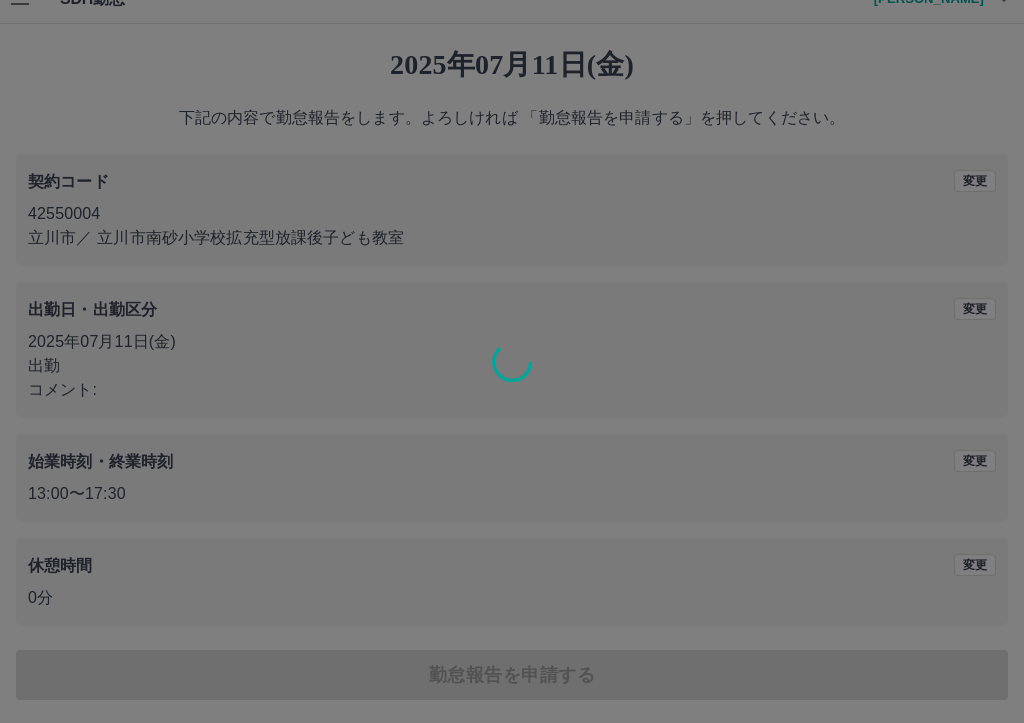 scroll, scrollTop: 0, scrollLeft: 0, axis: both 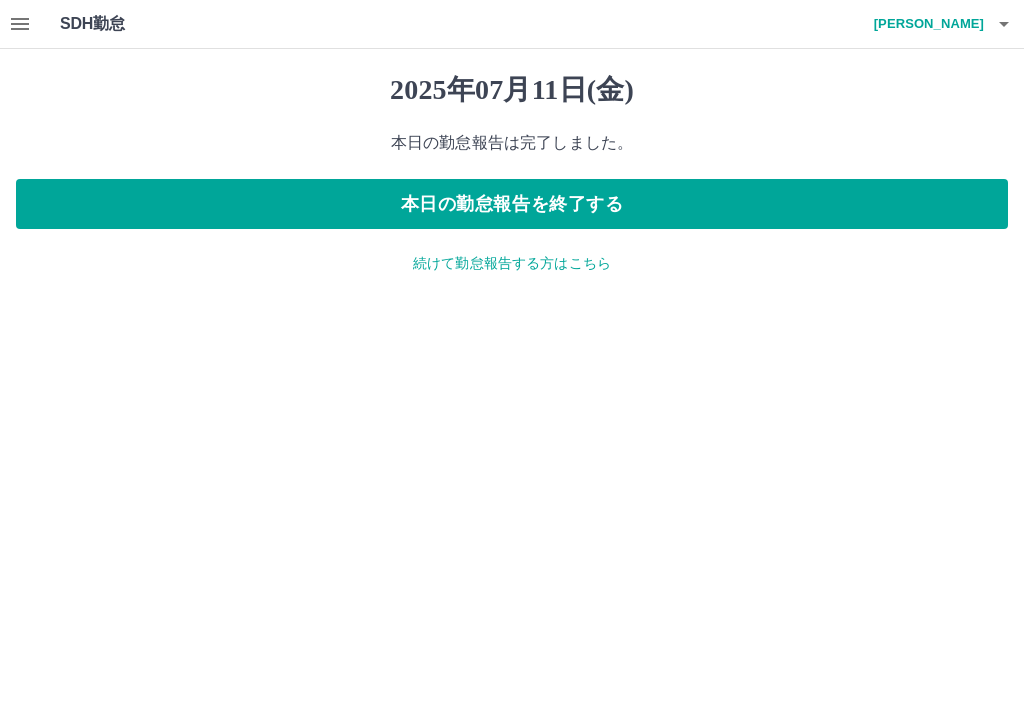 click on "SDH勤怠 野口　佳世 2025年07月11日(金) 本日の勤怠報告は完了しました。 本日の勤怠報告を終了する 続けて勤怠報告する方はこちら SDH勤怠" at bounding box center (512, 149) 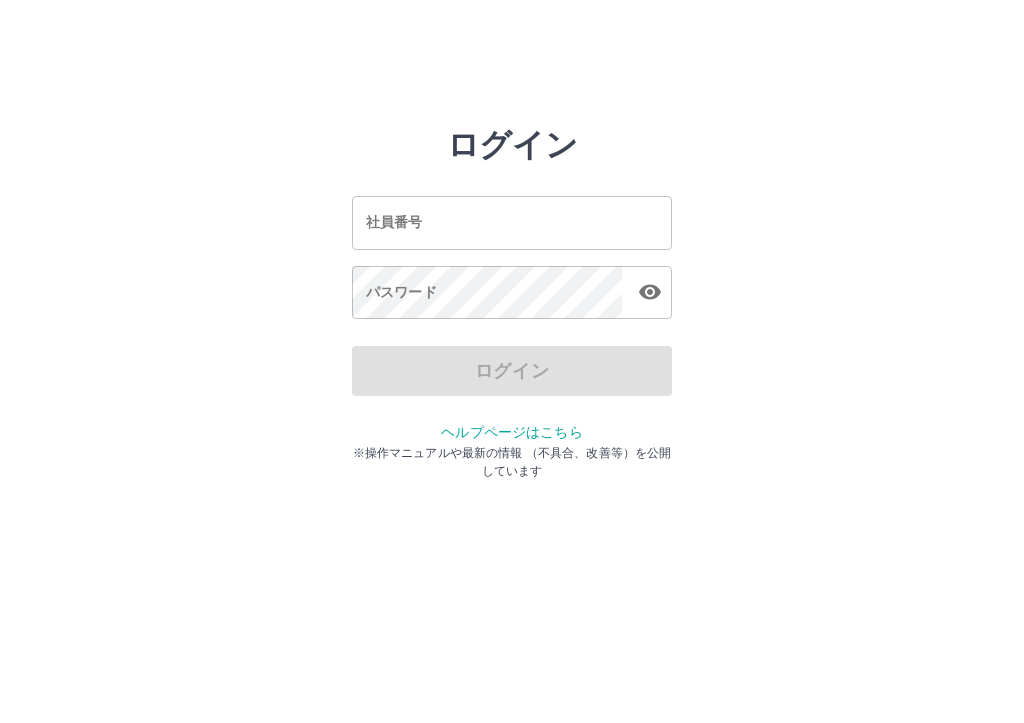 scroll, scrollTop: 0, scrollLeft: 0, axis: both 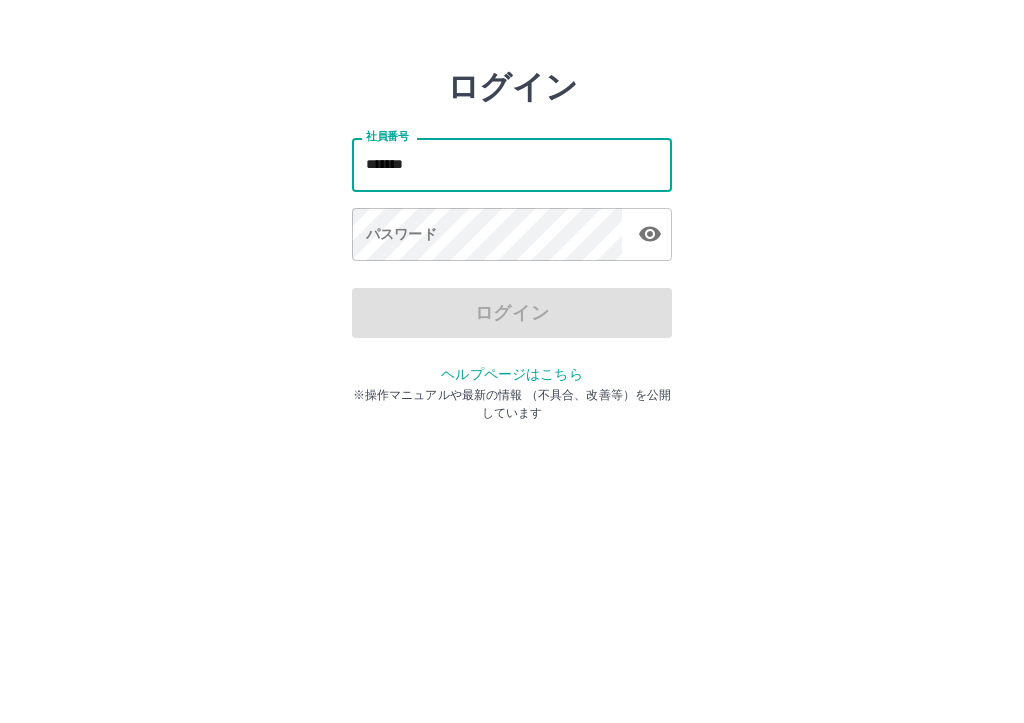 type on "*******" 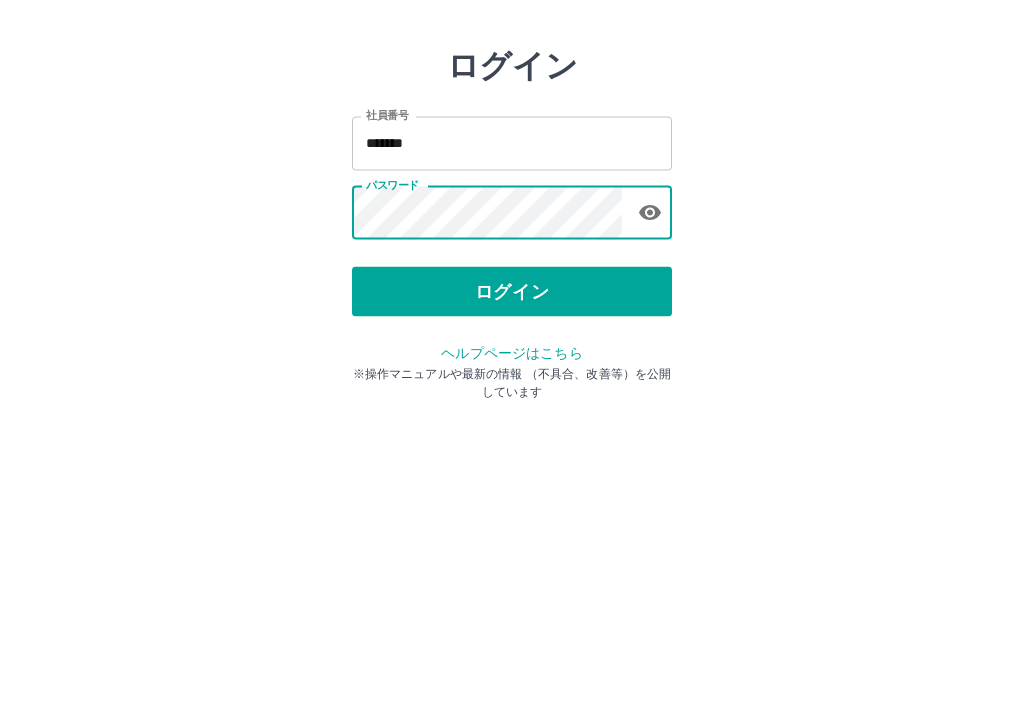click on "ログイン" at bounding box center [512, 371] 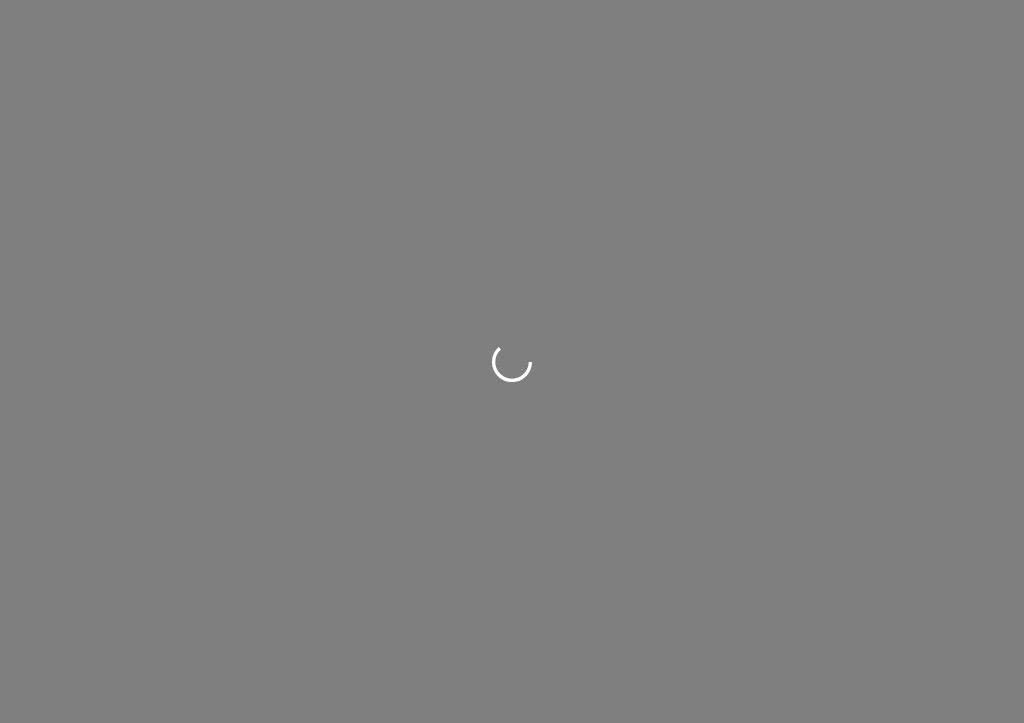 scroll, scrollTop: 0, scrollLeft: 0, axis: both 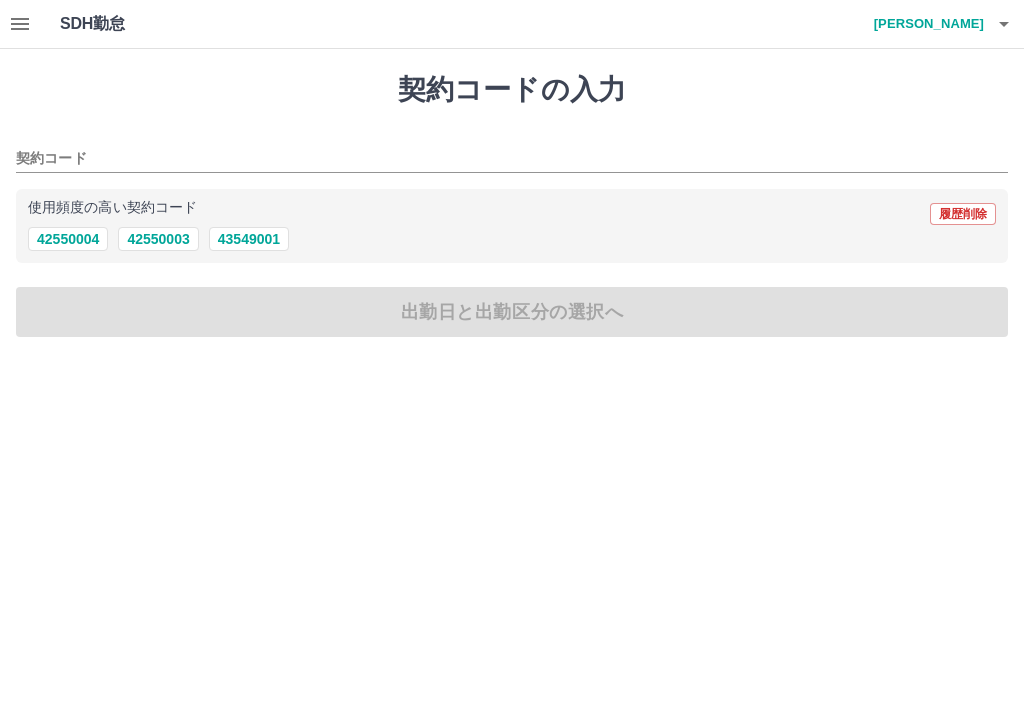 click on "42550004" at bounding box center [68, 239] 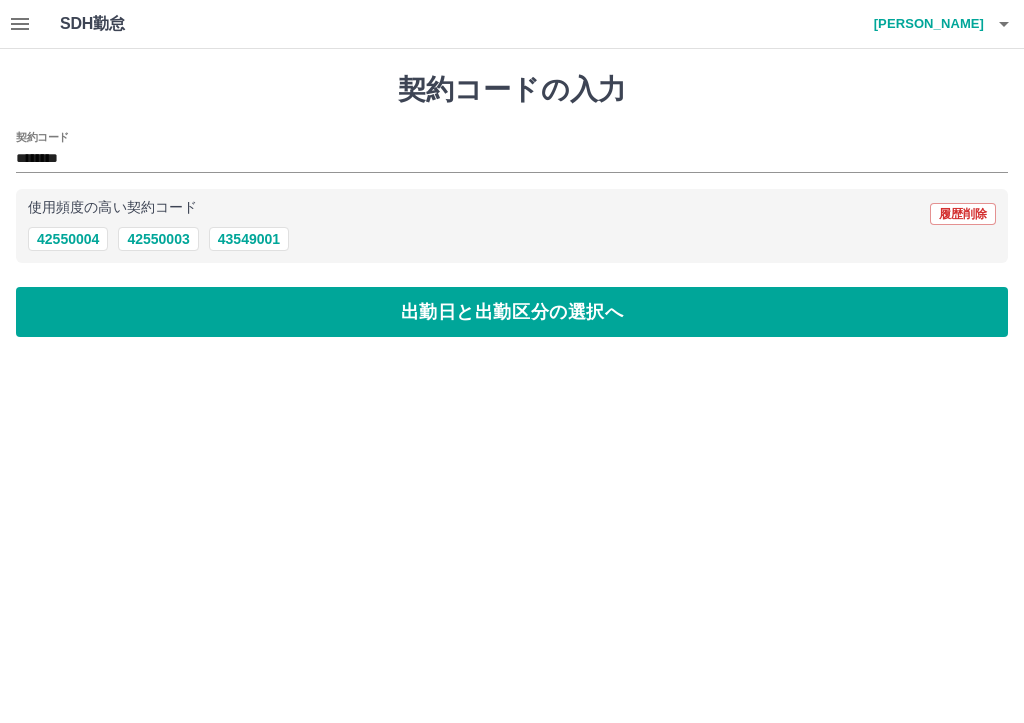 type on "********" 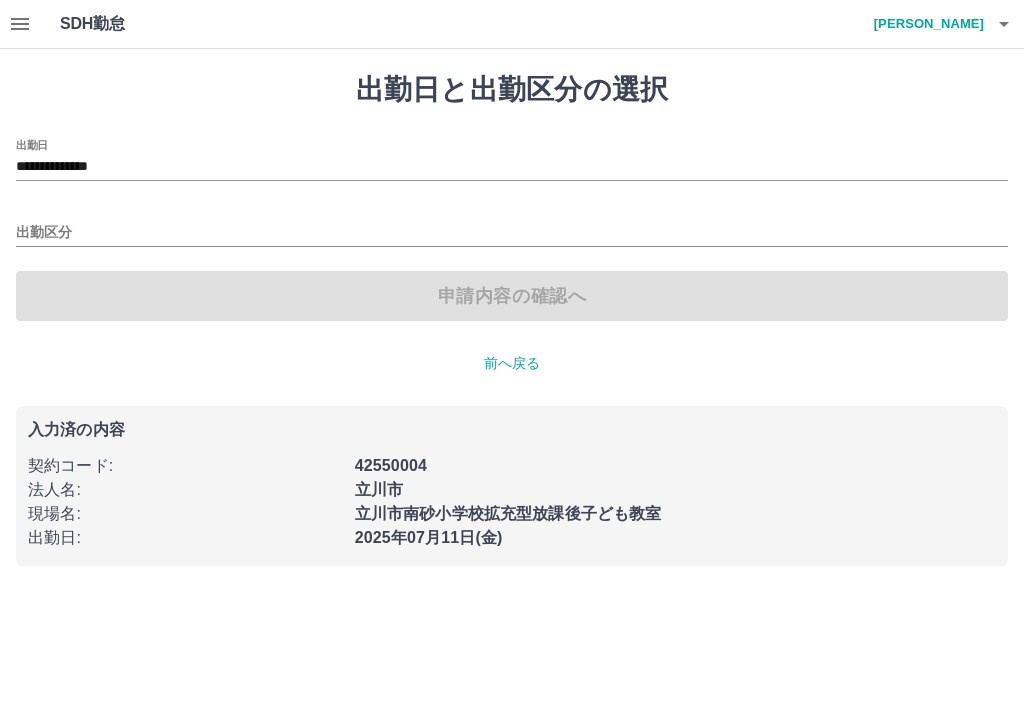 click on "出勤区分" at bounding box center [512, 226] 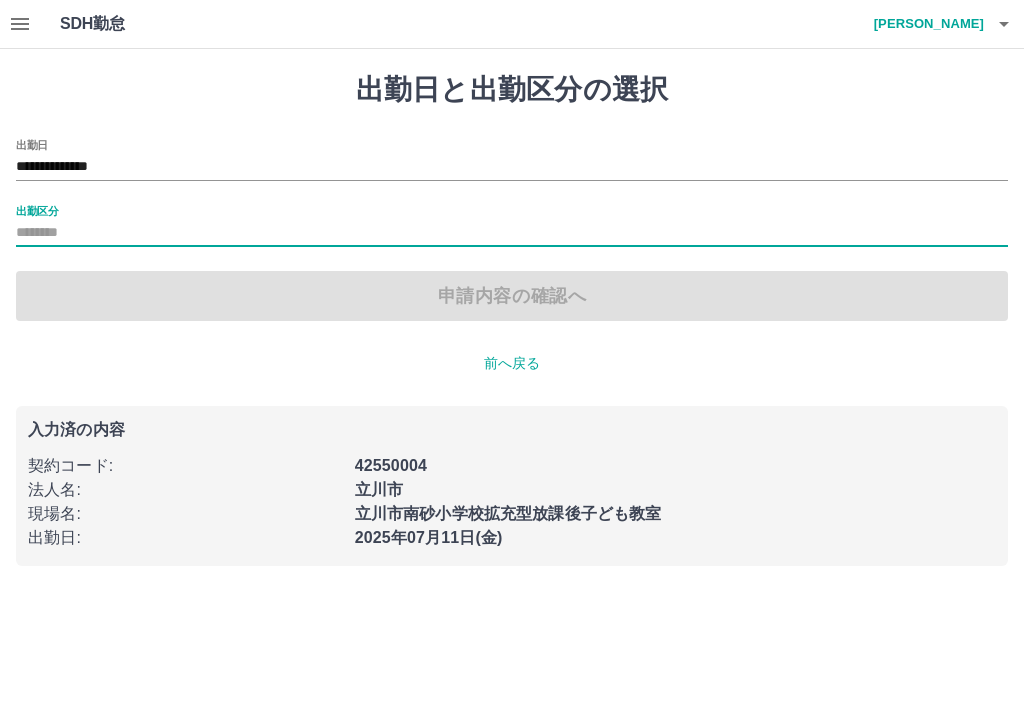 click on "出勤区分" at bounding box center (512, 233) 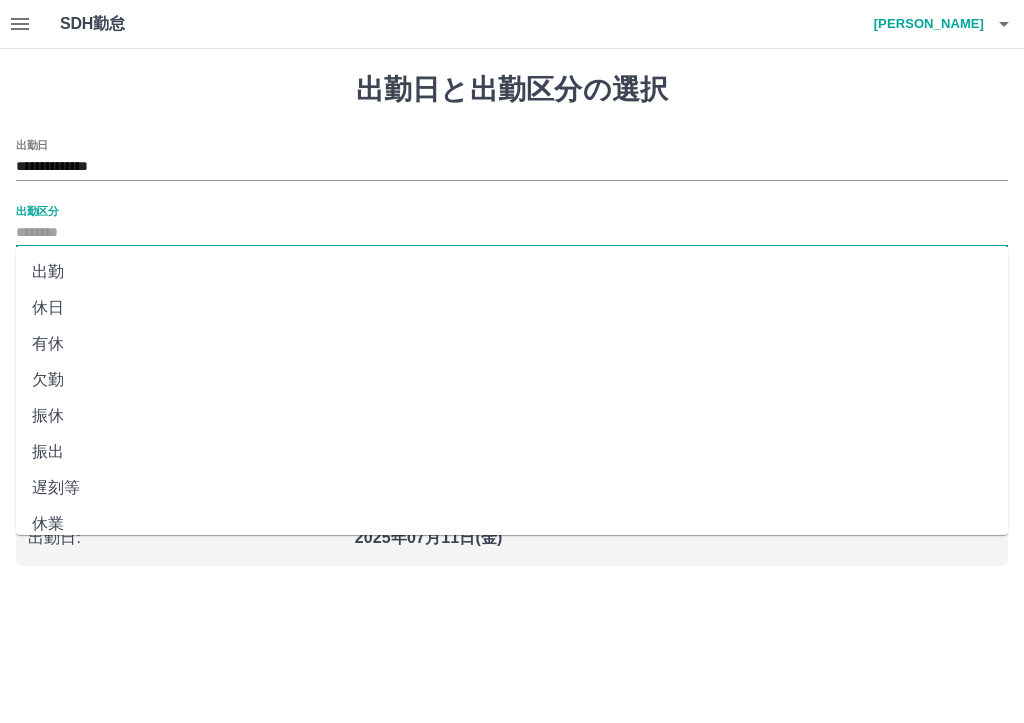 click on "出勤" at bounding box center [512, 272] 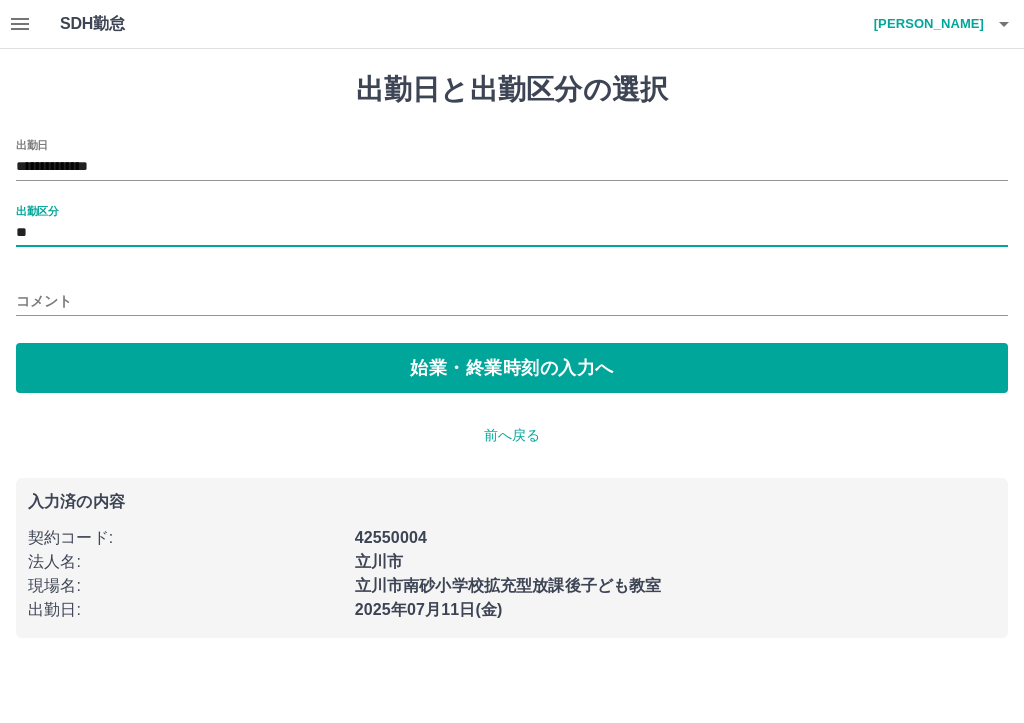 click on "始業・終業時刻の入力へ" at bounding box center [512, 368] 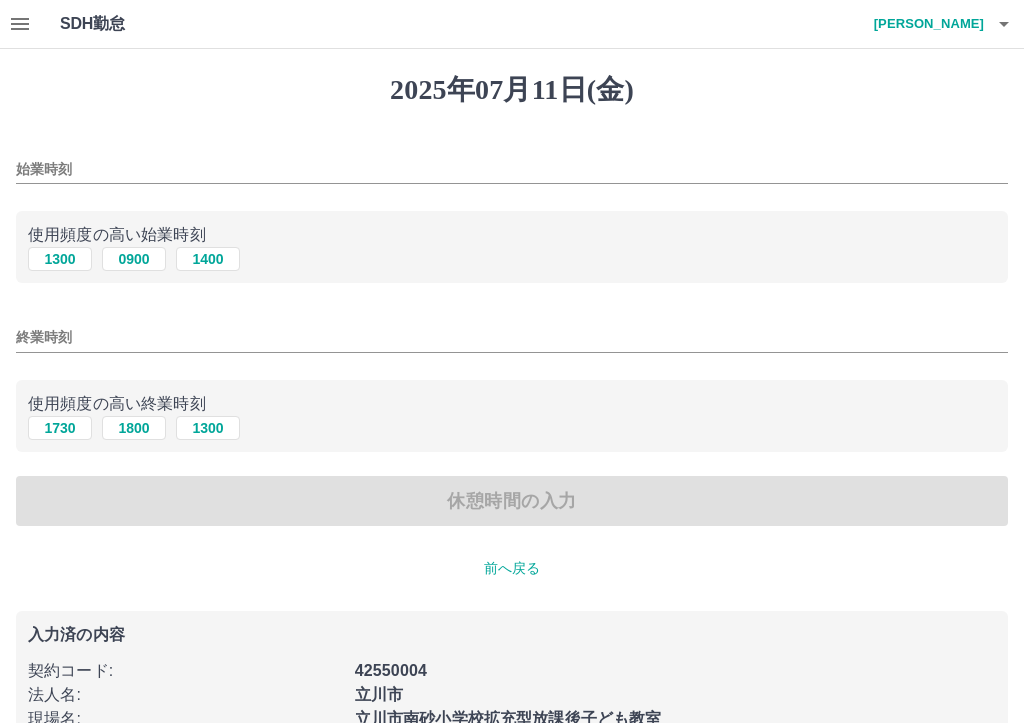 click on "1300" at bounding box center (60, 259) 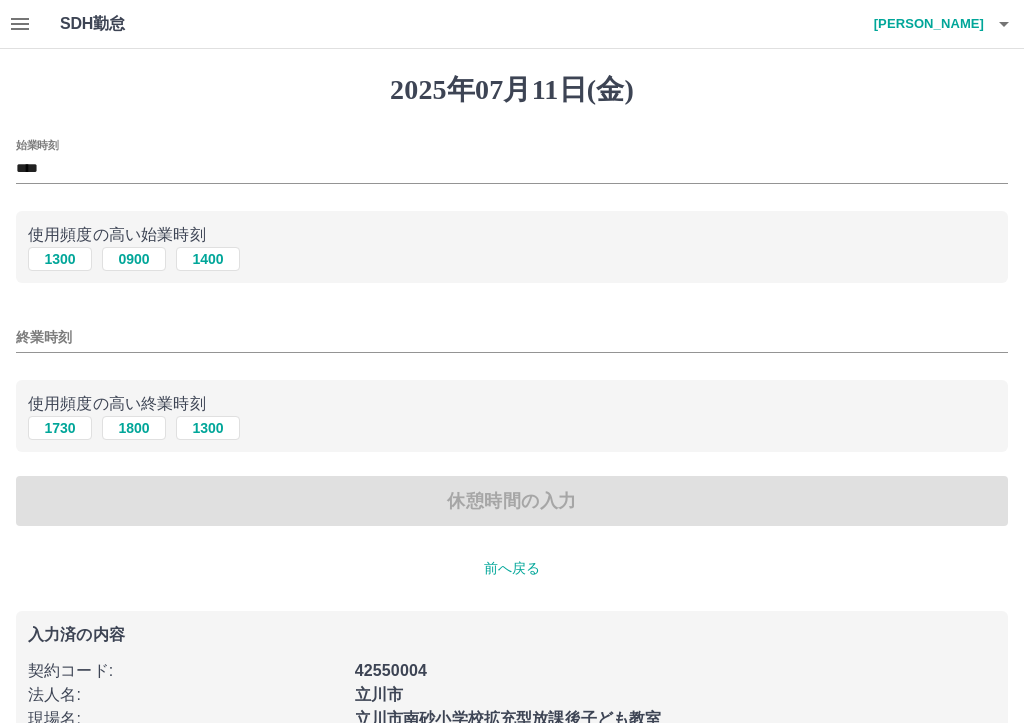 click on "1730" at bounding box center (60, 428) 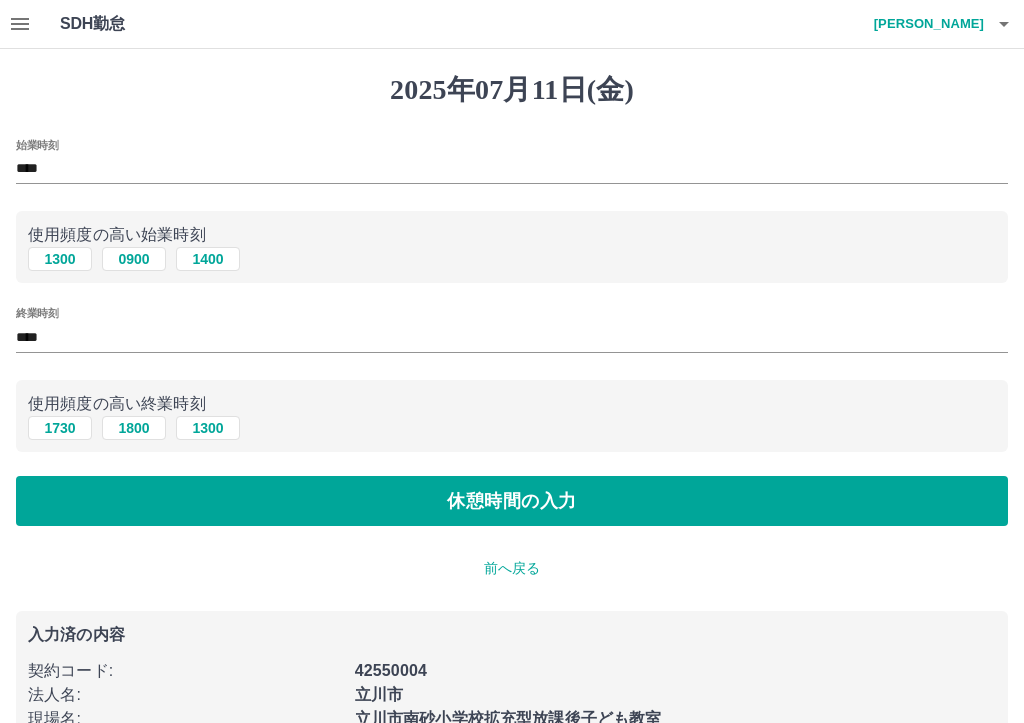 click on "休憩時間の入力" at bounding box center [512, 501] 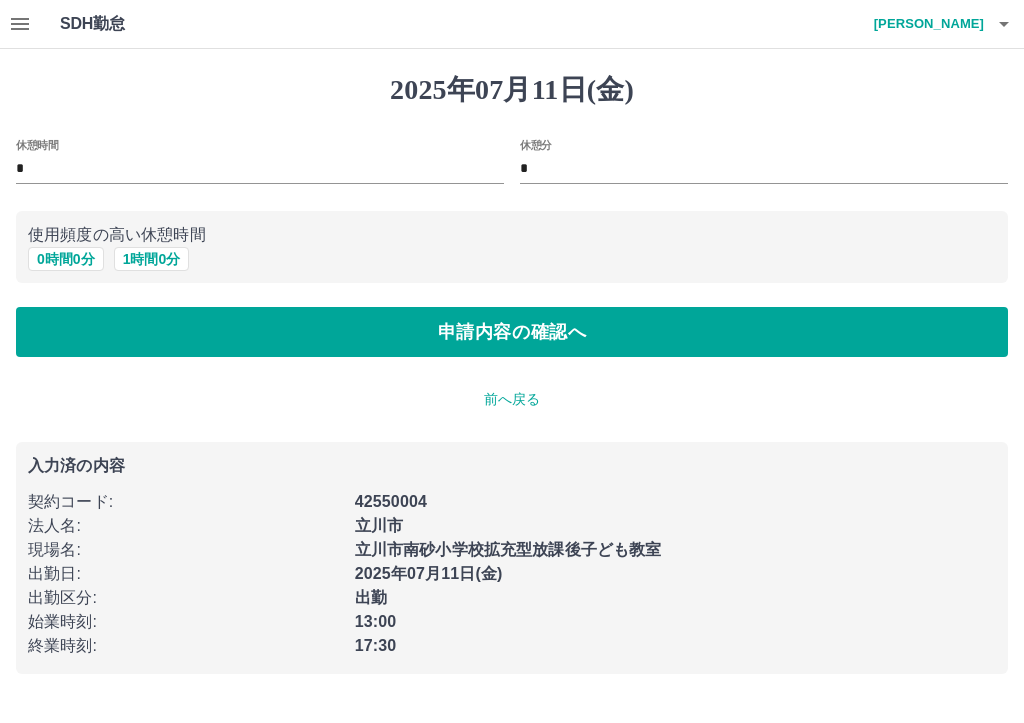 click on "0 時間 0 分" at bounding box center [66, 259] 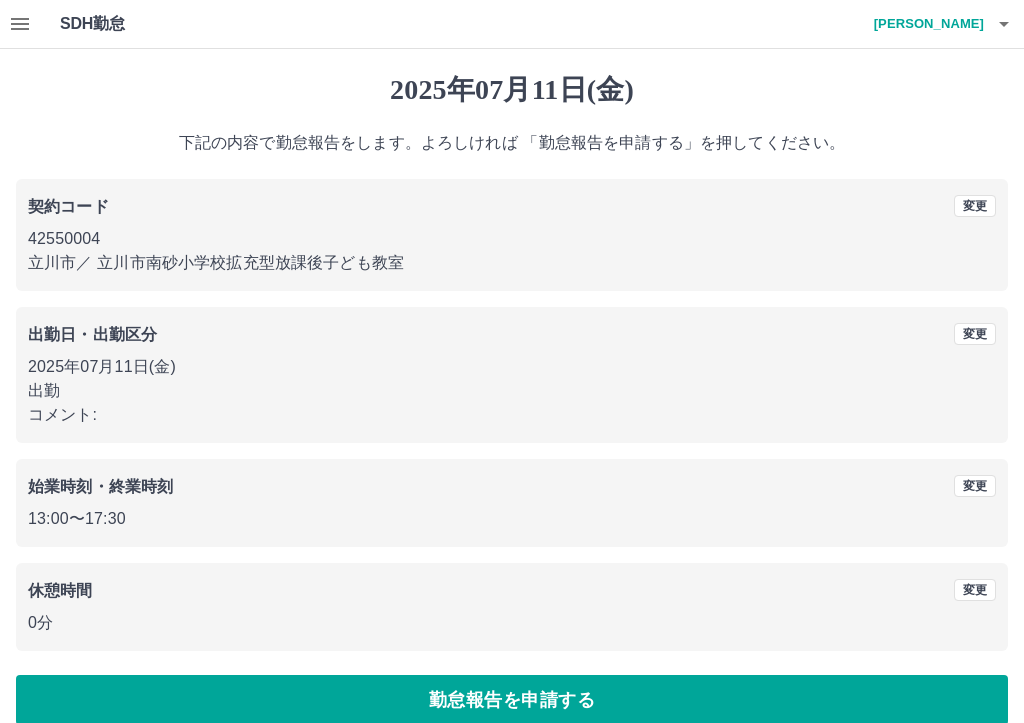 scroll, scrollTop: 25, scrollLeft: 0, axis: vertical 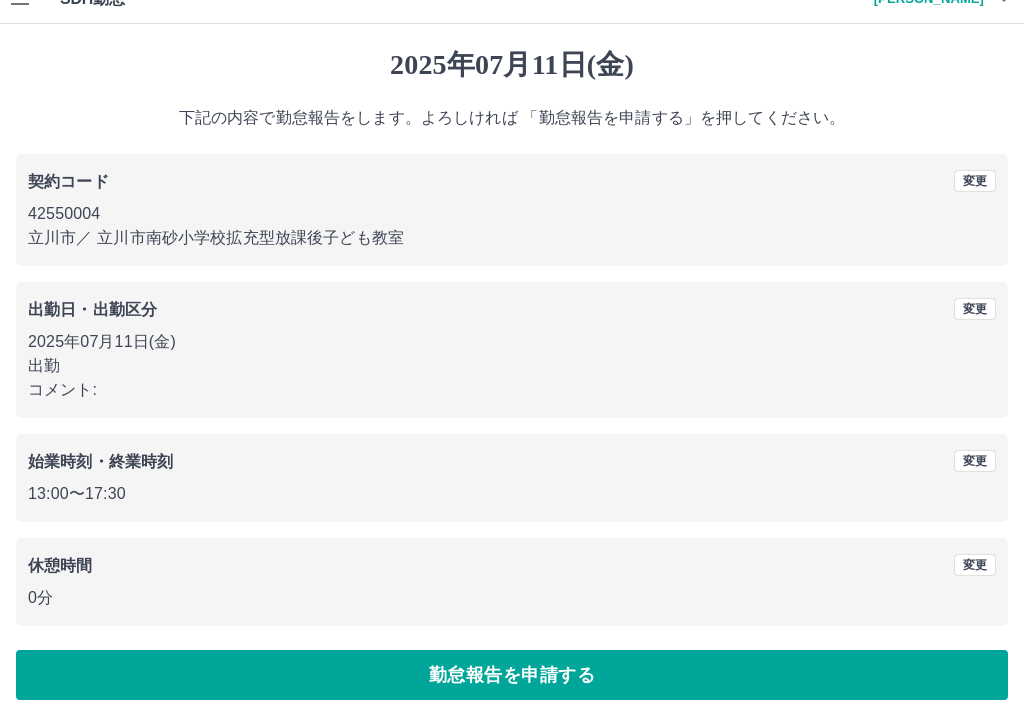 click on "勤怠報告を申請する" at bounding box center (512, 675) 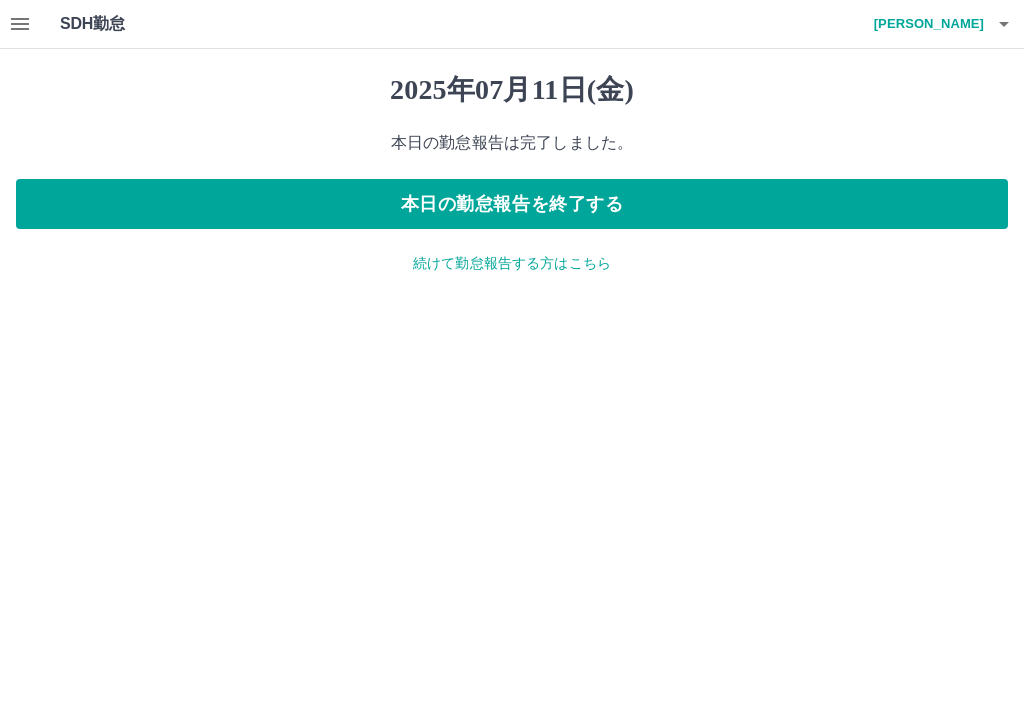 click on "本日の勤怠報告を終了する" at bounding box center (512, 204) 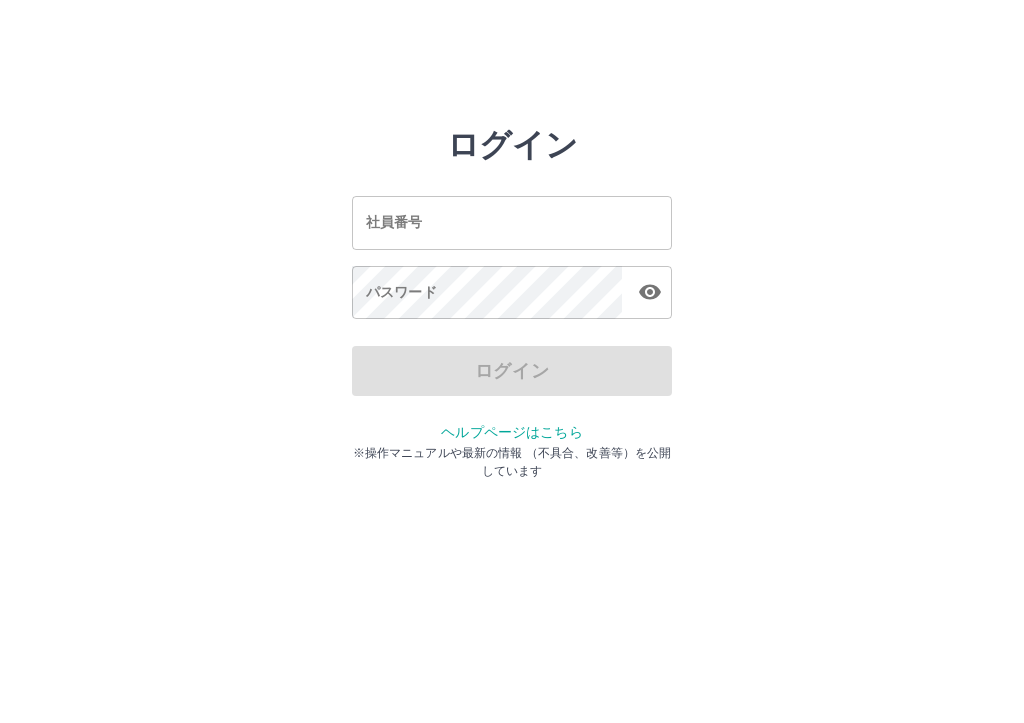 scroll, scrollTop: 0, scrollLeft: 0, axis: both 